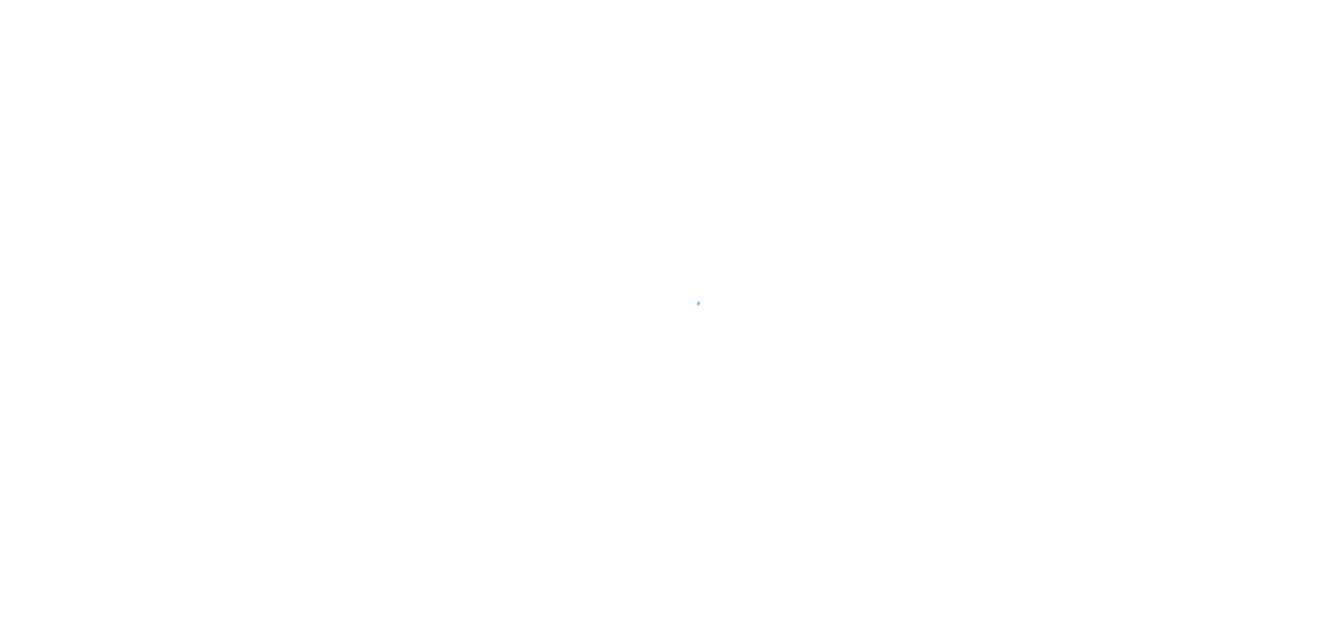 scroll, scrollTop: 0, scrollLeft: 0, axis: both 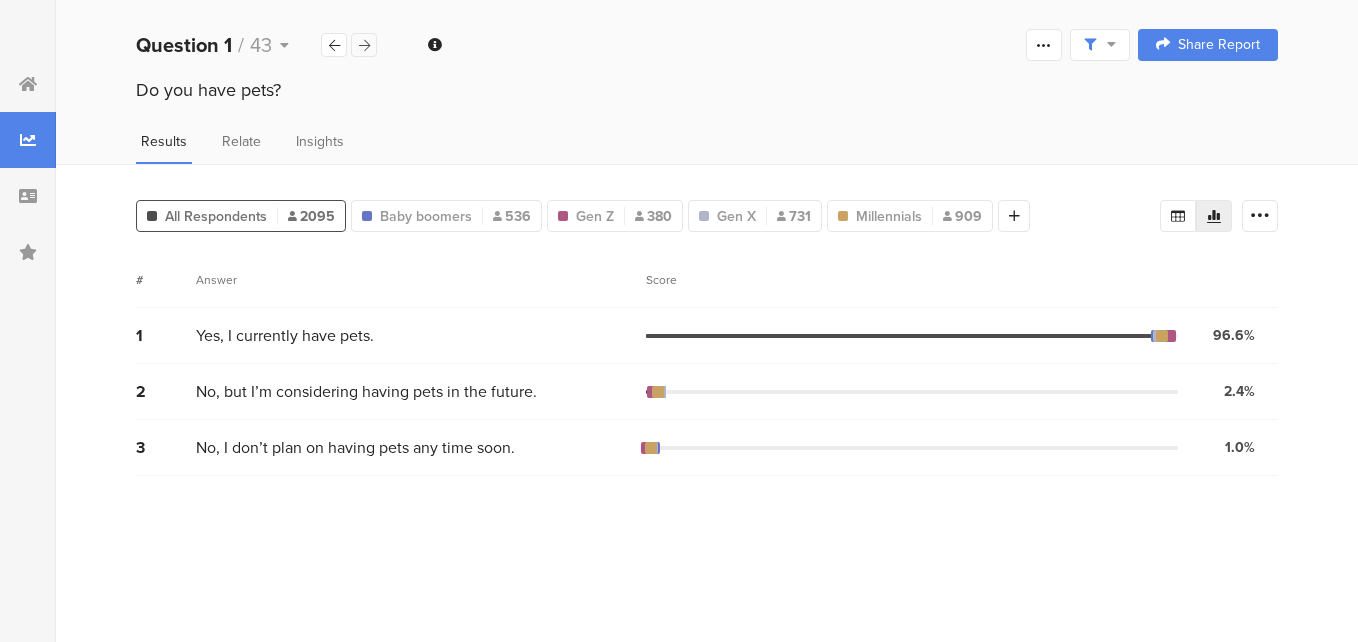 click at bounding box center [364, 45] 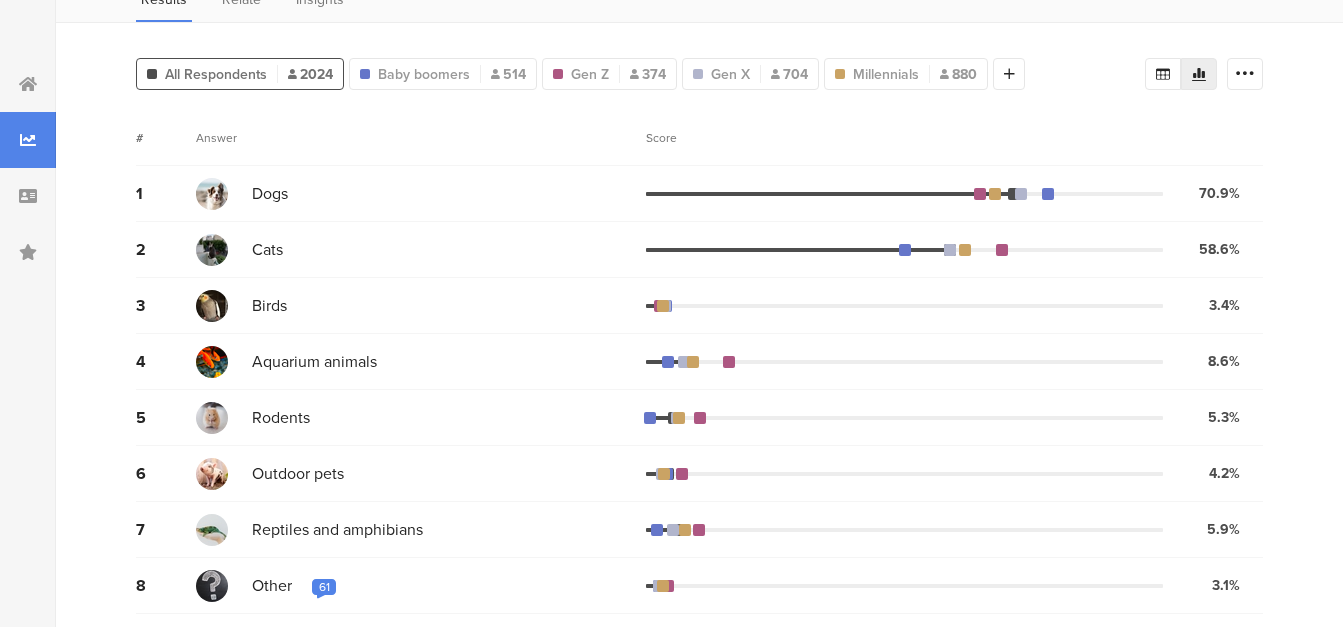 scroll, scrollTop: 0, scrollLeft: 15, axis: horizontal 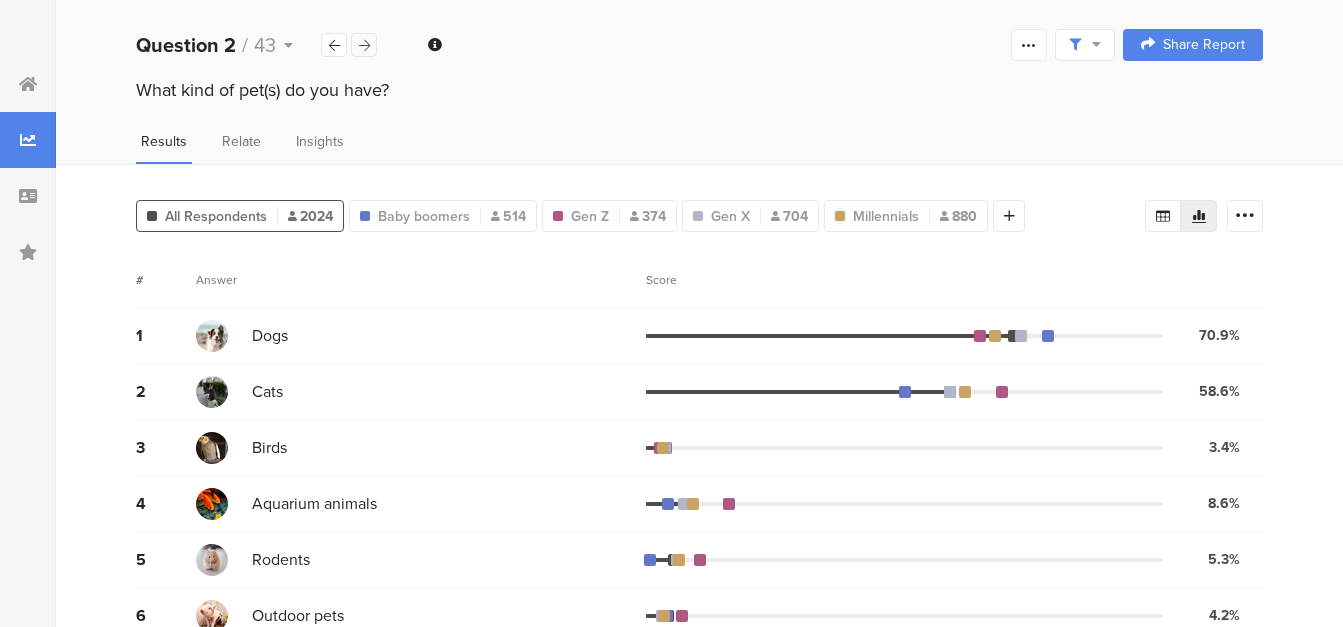 click at bounding box center (364, 45) 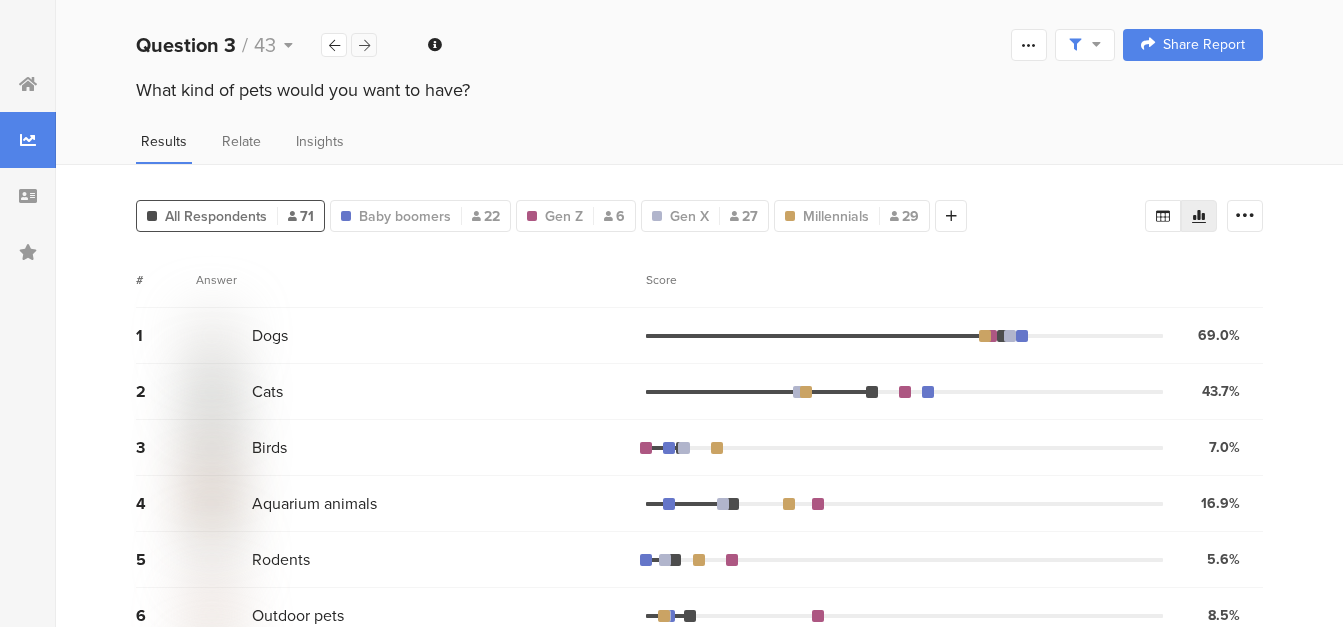 scroll, scrollTop: 0, scrollLeft: 0, axis: both 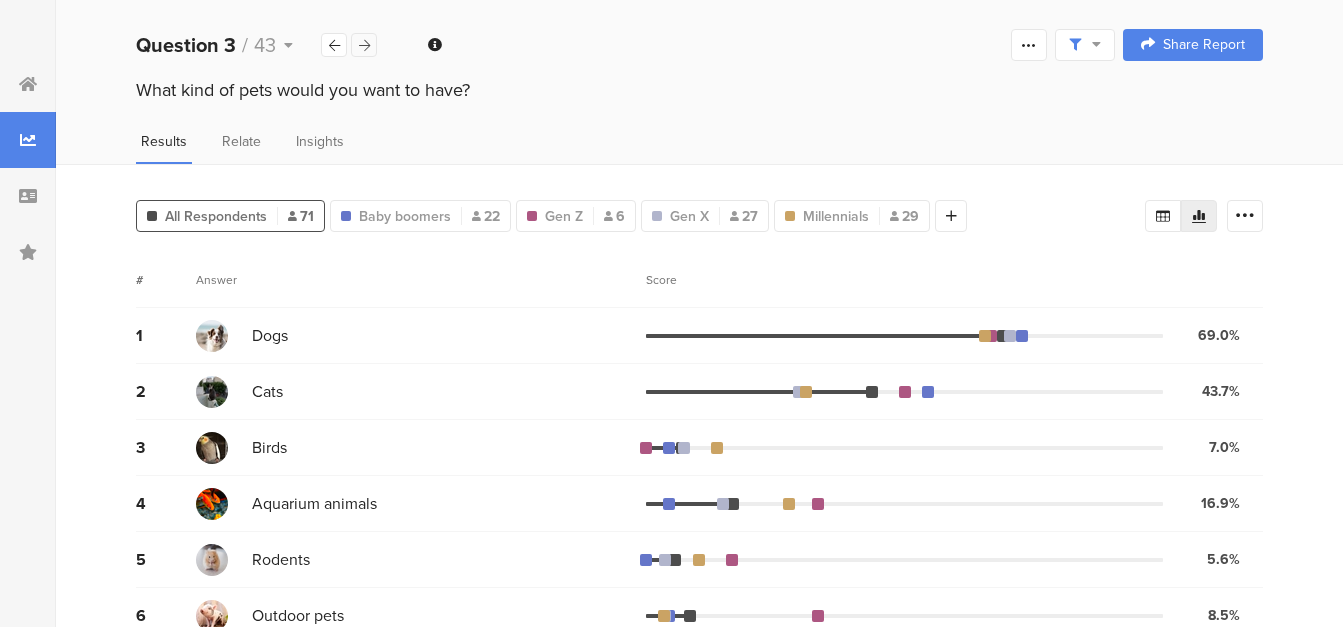 click at bounding box center (364, 45) 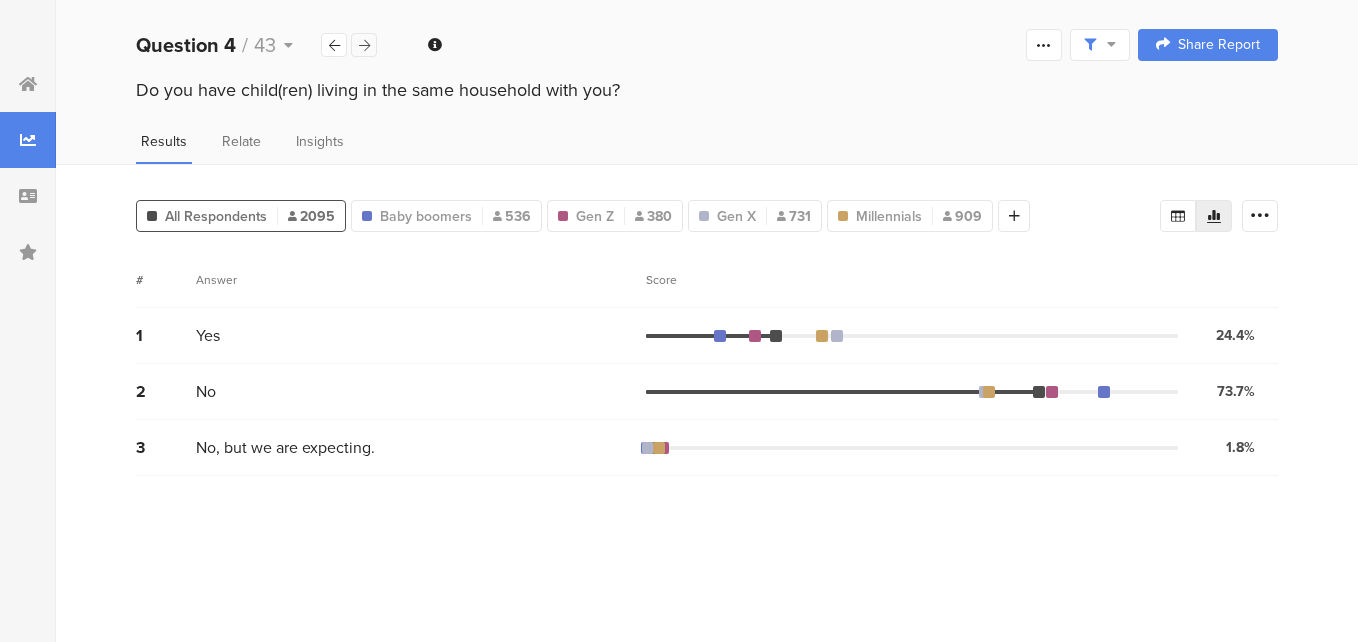 click at bounding box center [364, 45] 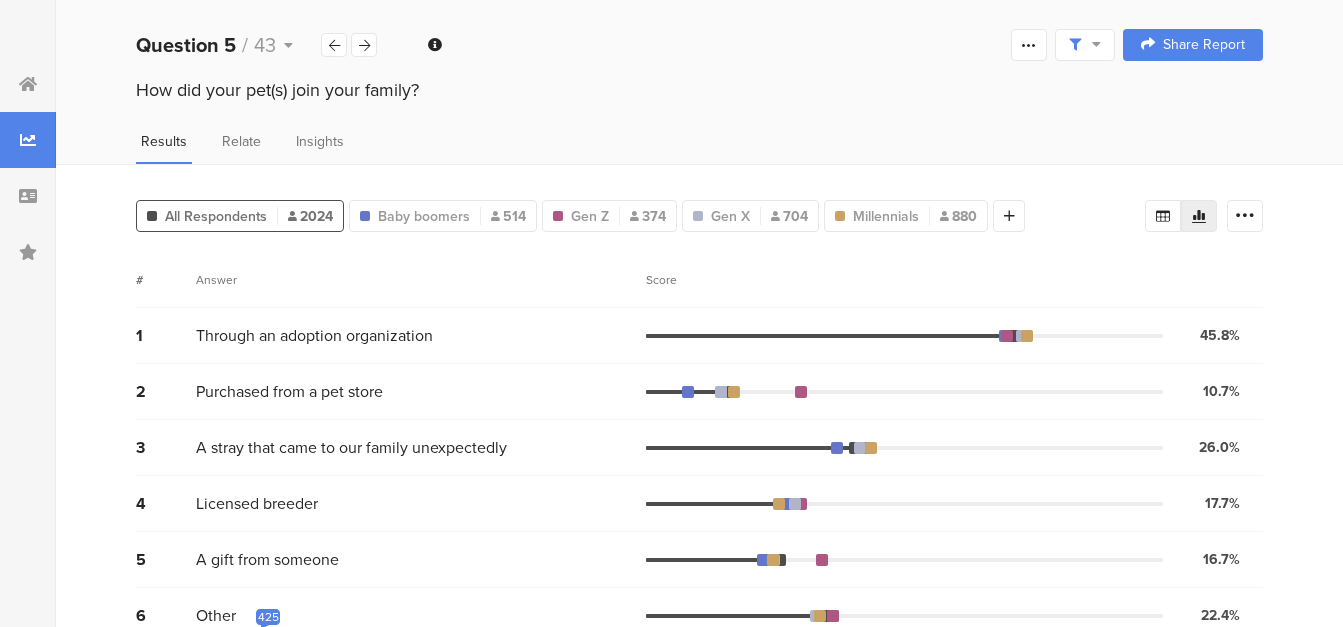 scroll, scrollTop: 30, scrollLeft: 0, axis: vertical 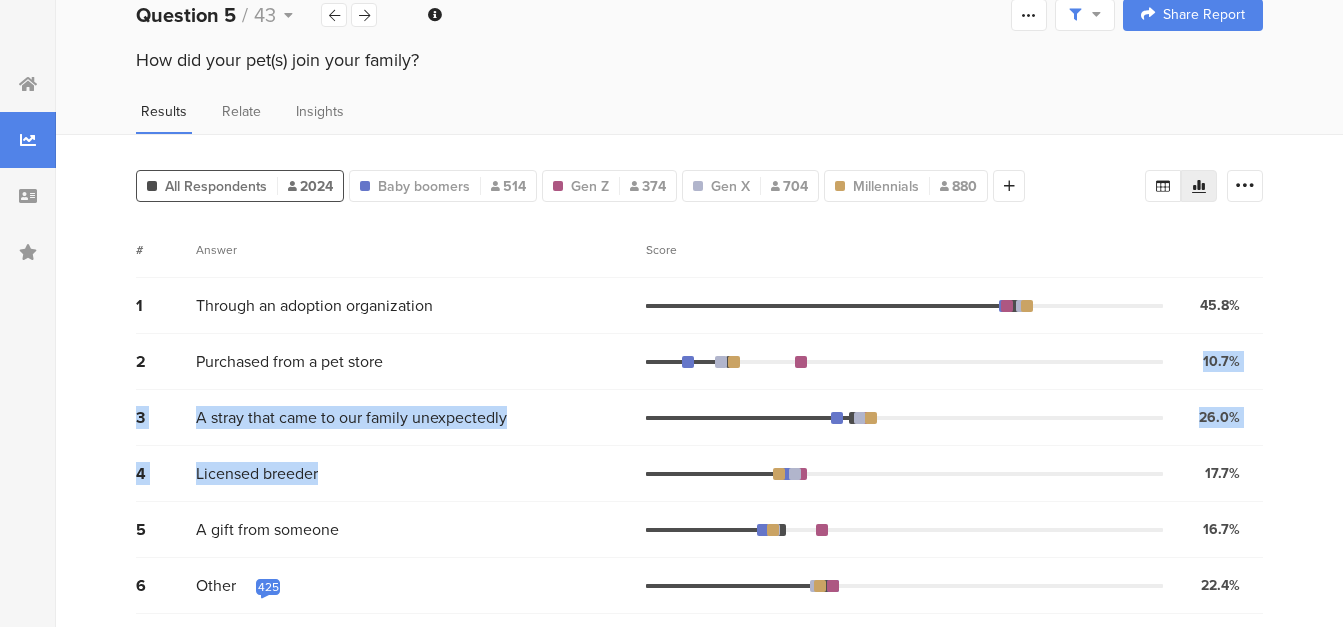 drag, startPoint x: 584, startPoint y: 473, endPoint x: 474, endPoint y: 285, distance: 217.81644 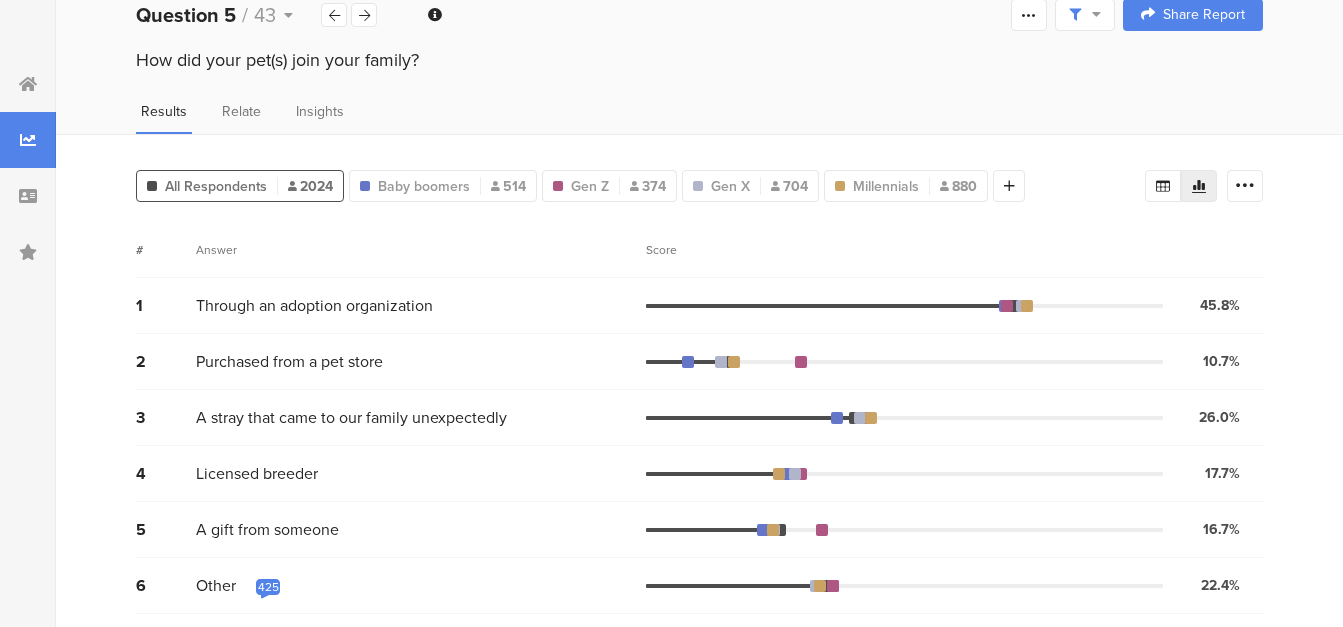 drag, startPoint x: 474, startPoint y: 285, endPoint x: 433, endPoint y: 91, distance: 198.28514 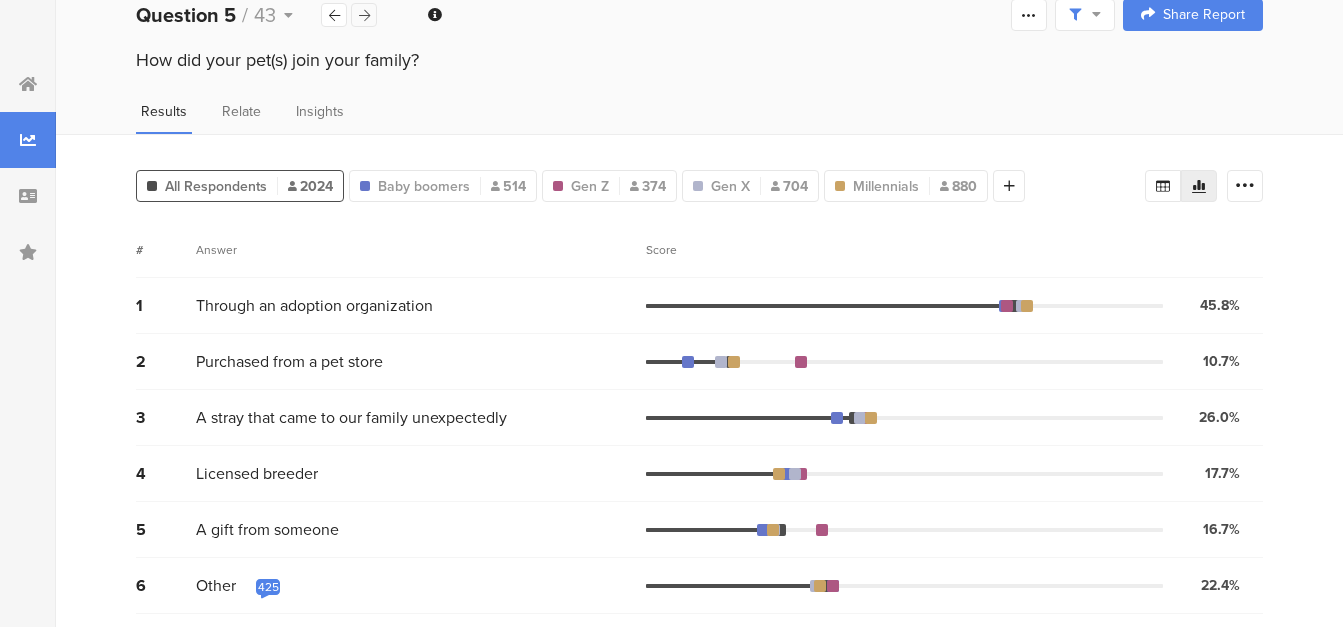 click at bounding box center (364, 15) 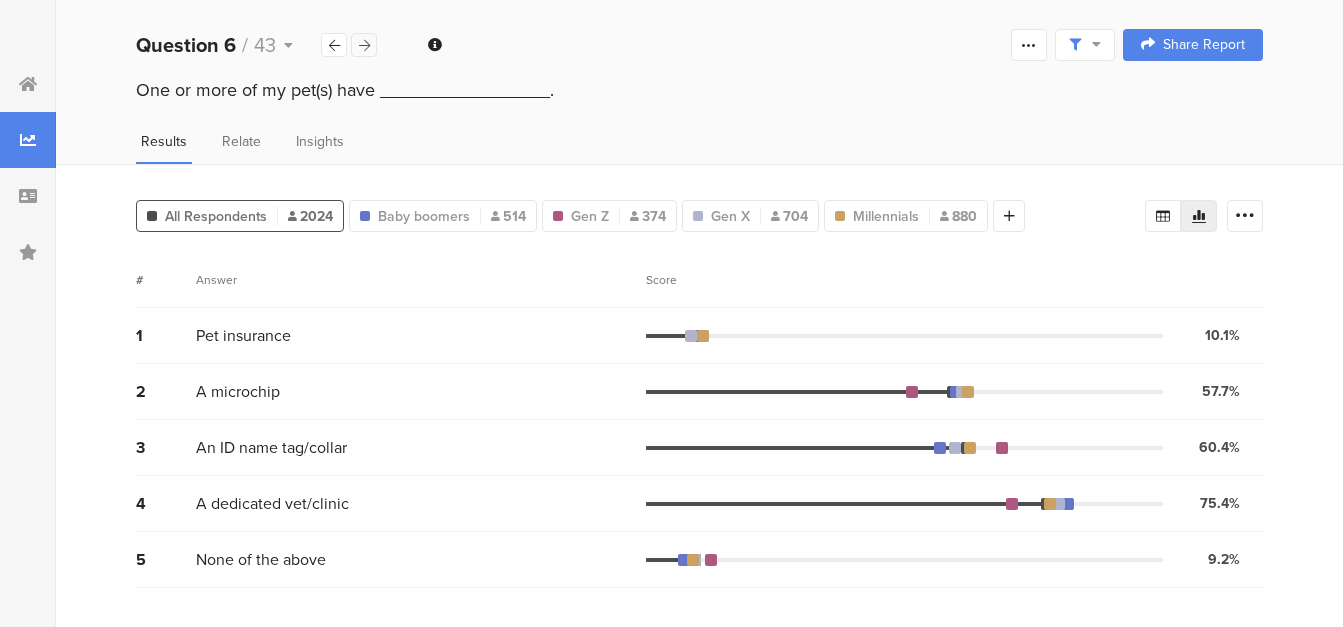 scroll, scrollTop: 0, scrollLeft: 0, axis: both 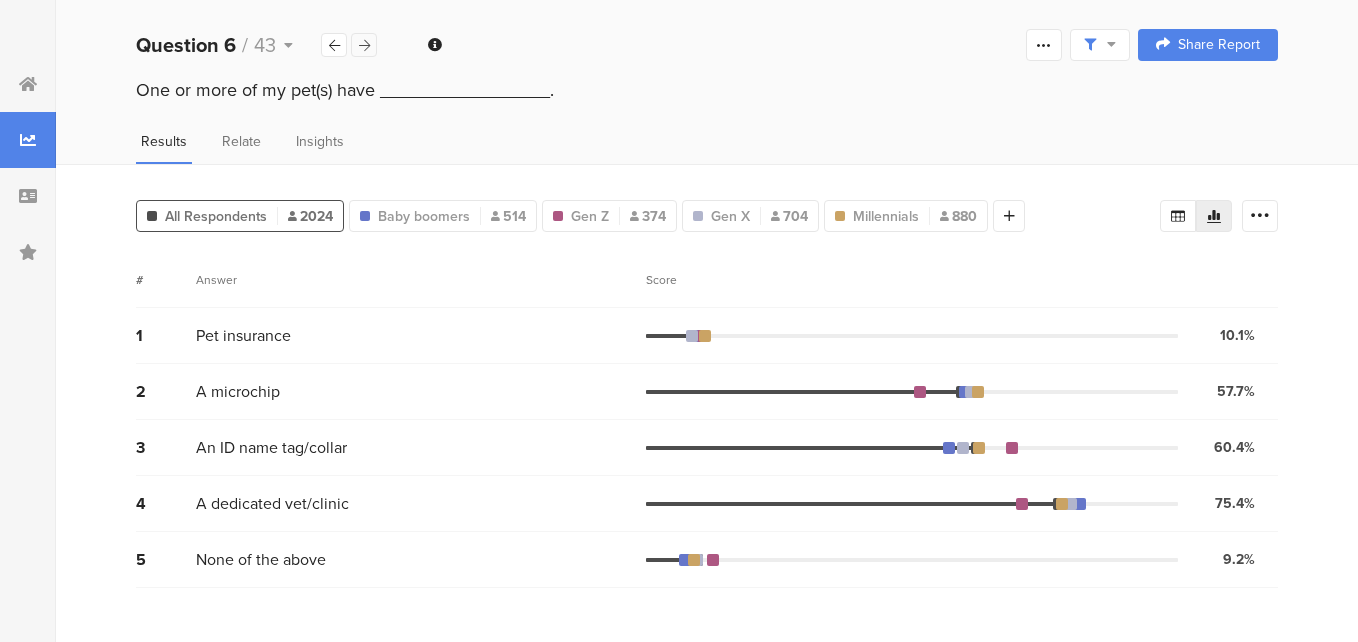 click at bounding box center [364, 45] 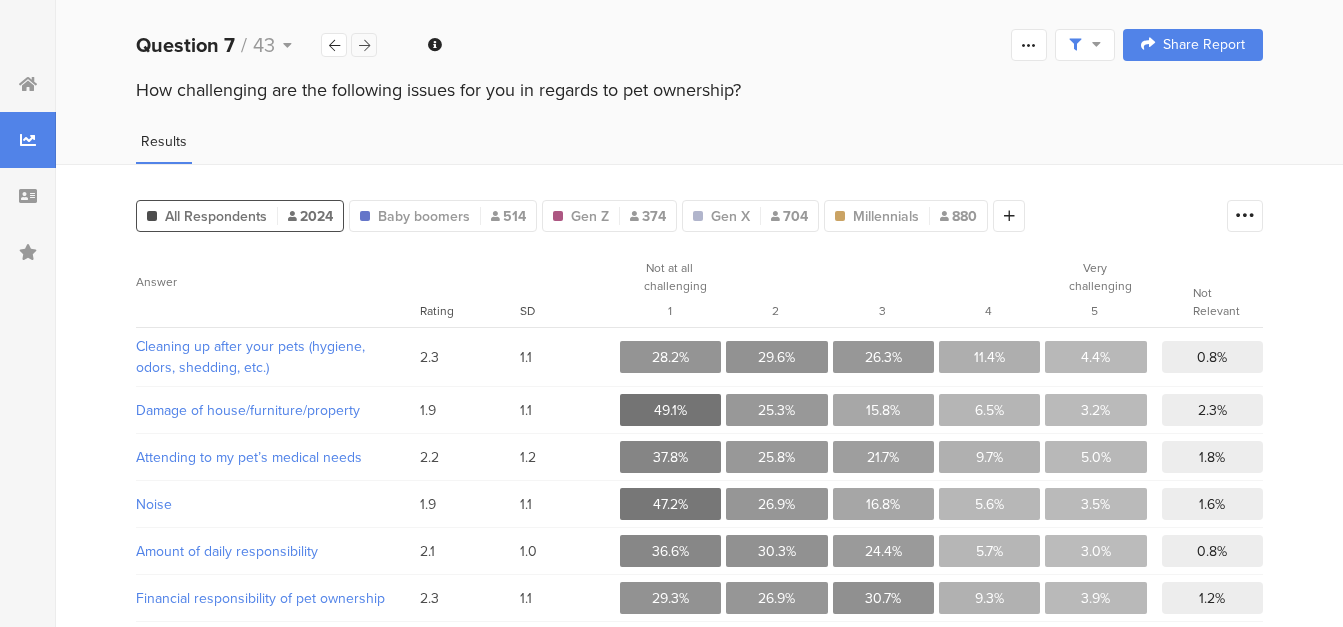 click at bounding box center (364, 45) 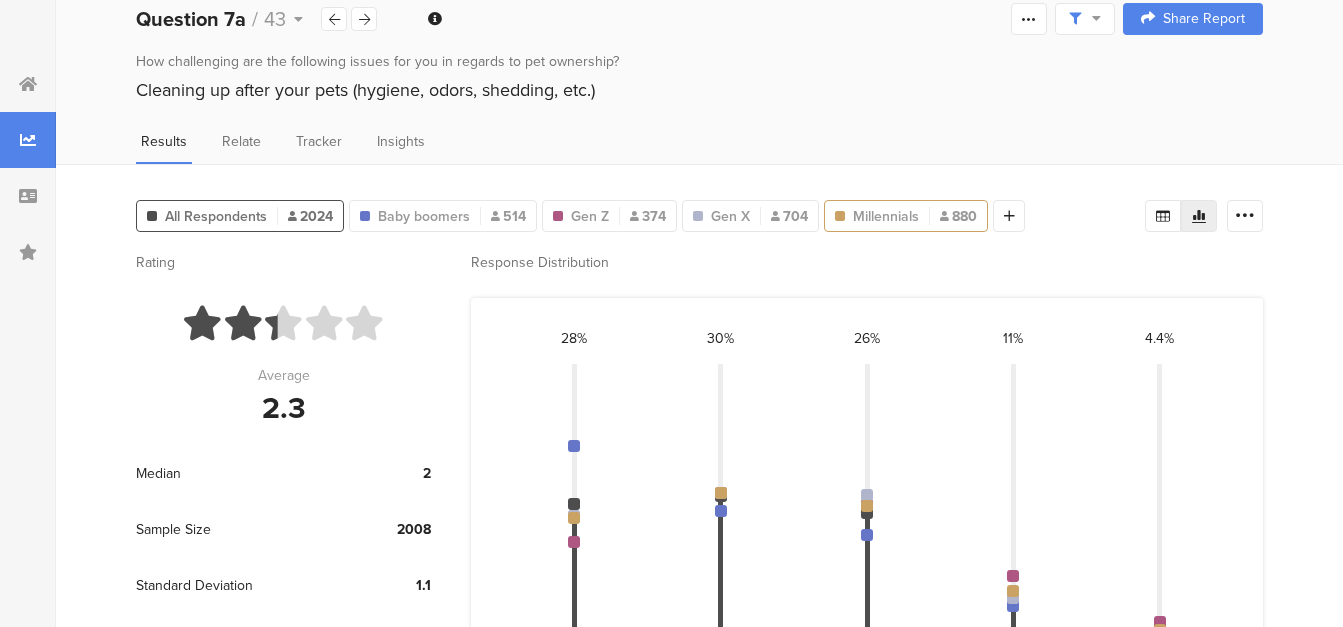 scroll, scrollTop: 25, scrollLeft: 0, axis: vertical 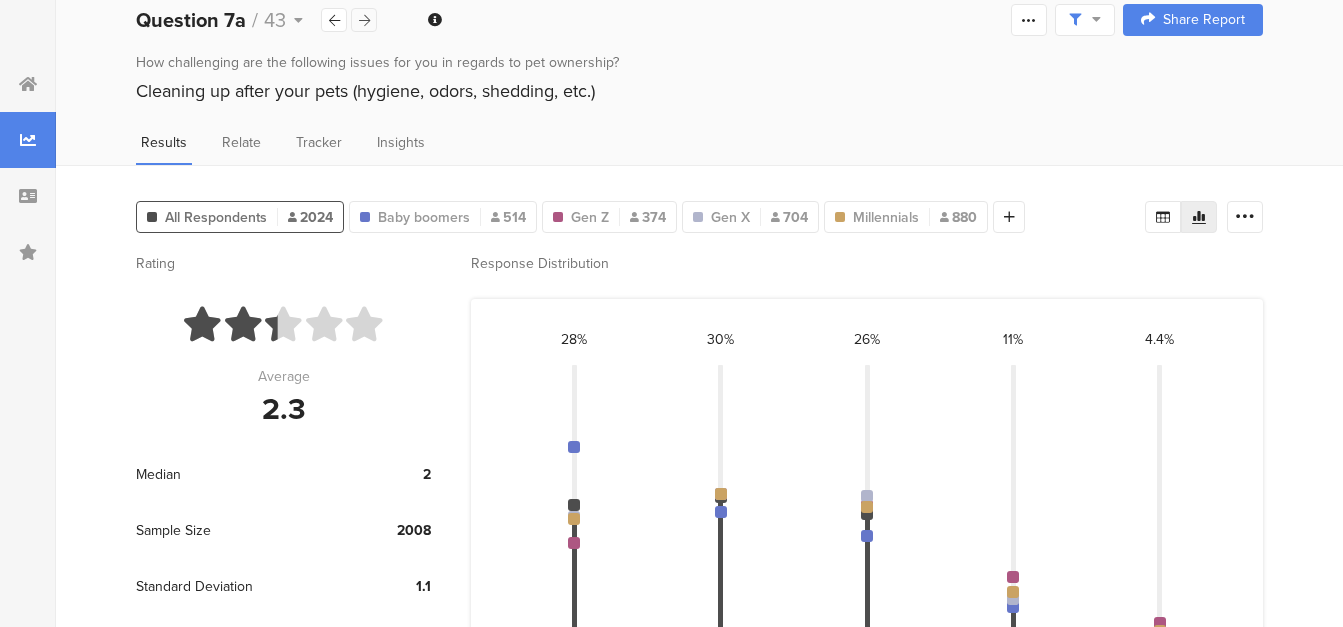 click at bounding box center (364, 20) 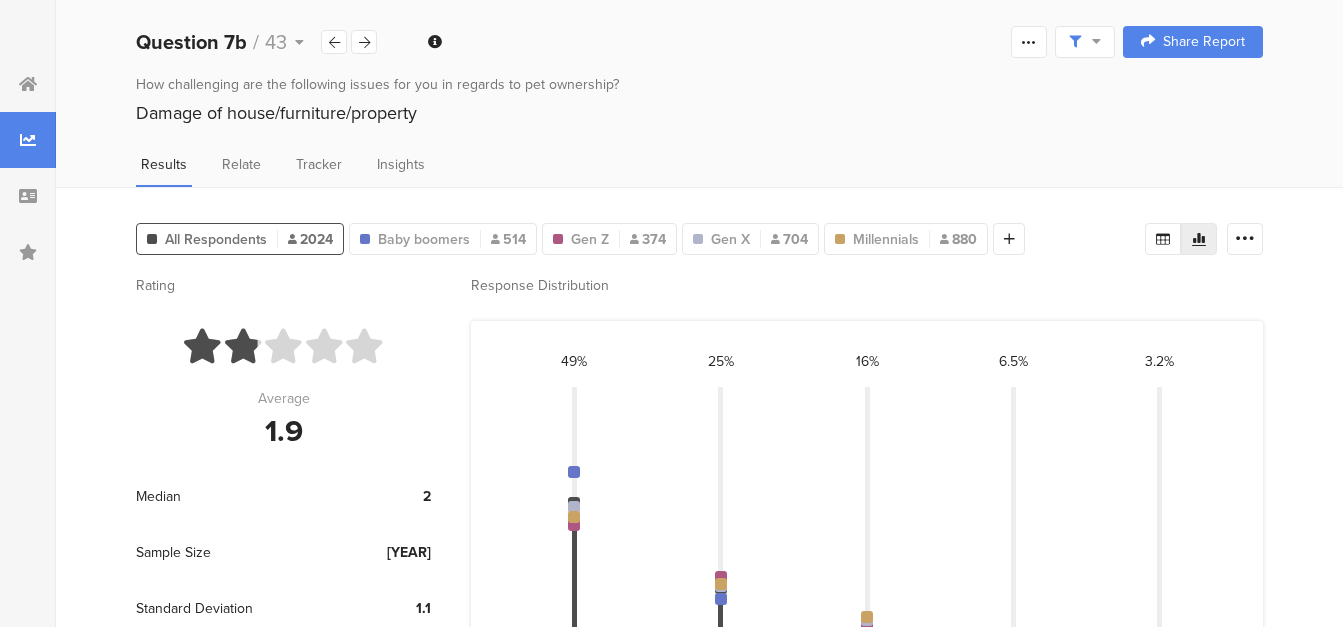 scroll, scrollTop: 2, scrollLeft: 0, axis: vertical 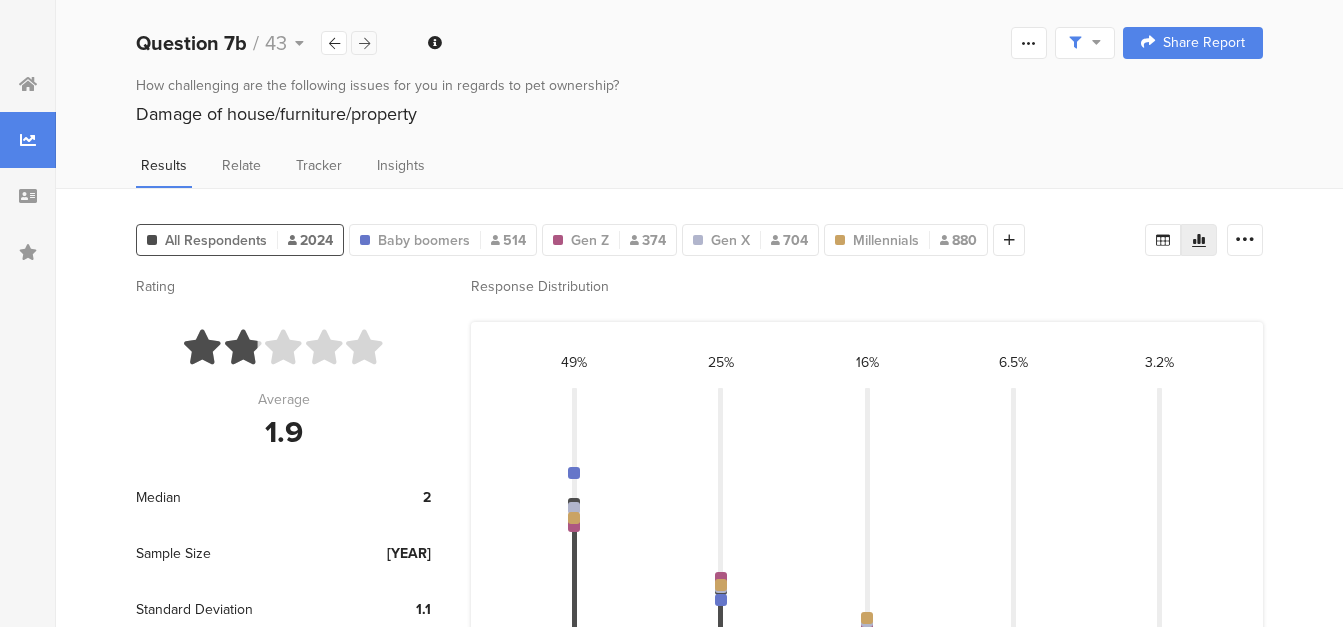 click at bounding box center [364, 43] 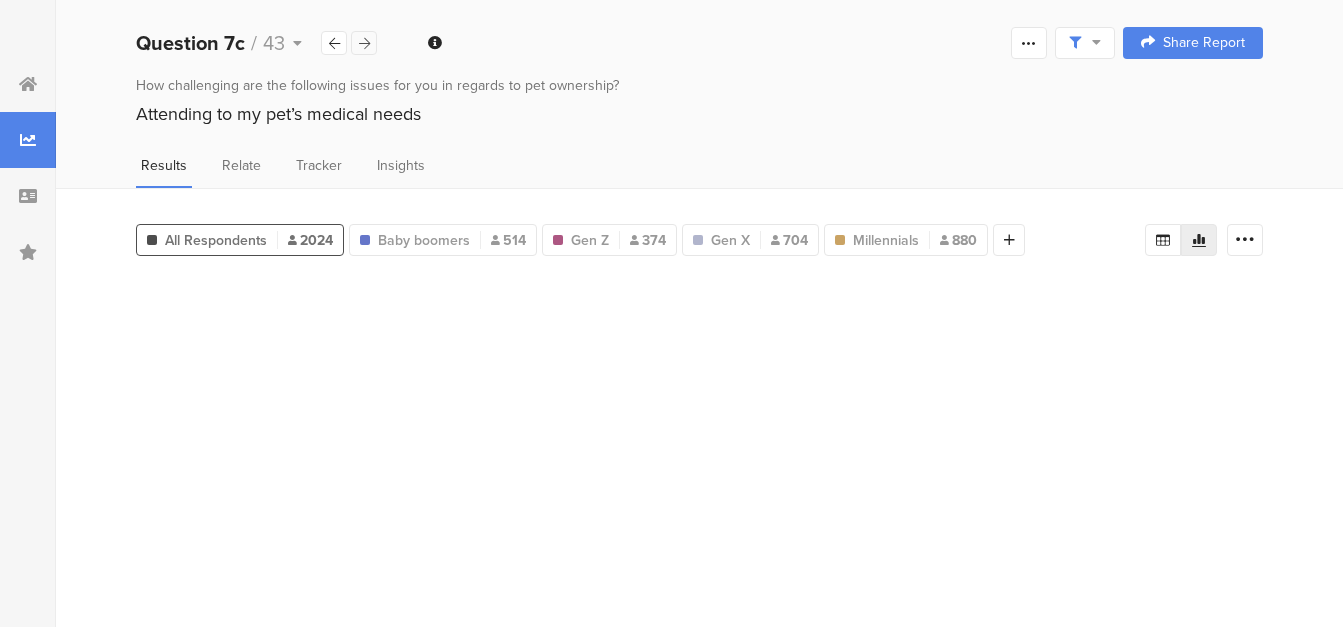 scroll, scrollTop: 0, scrollLeft: 0, axis: both 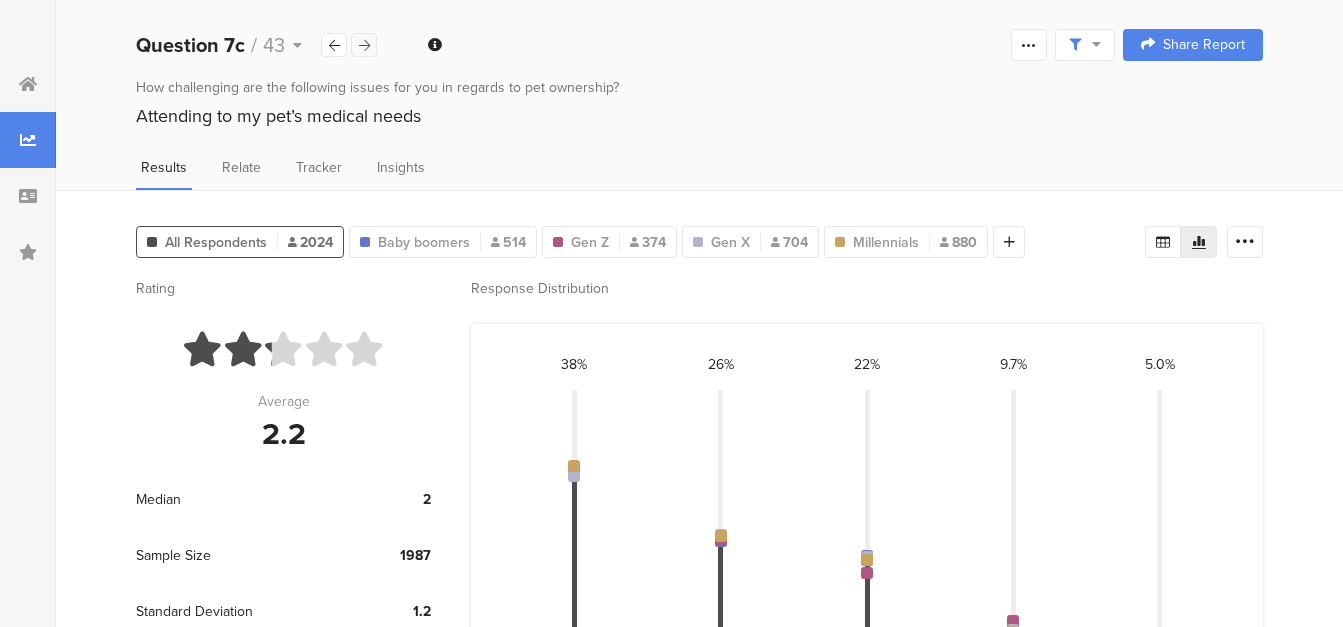 click at bounding box center [364, 45] 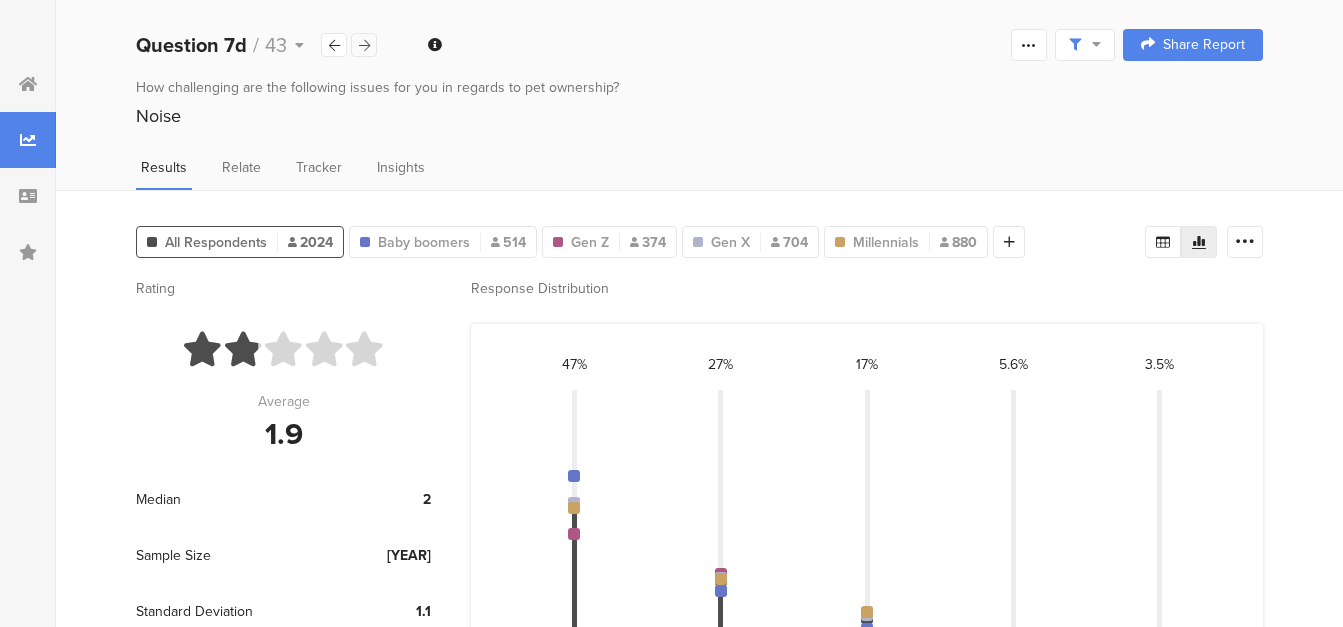 click at bounding box center (364, 45) 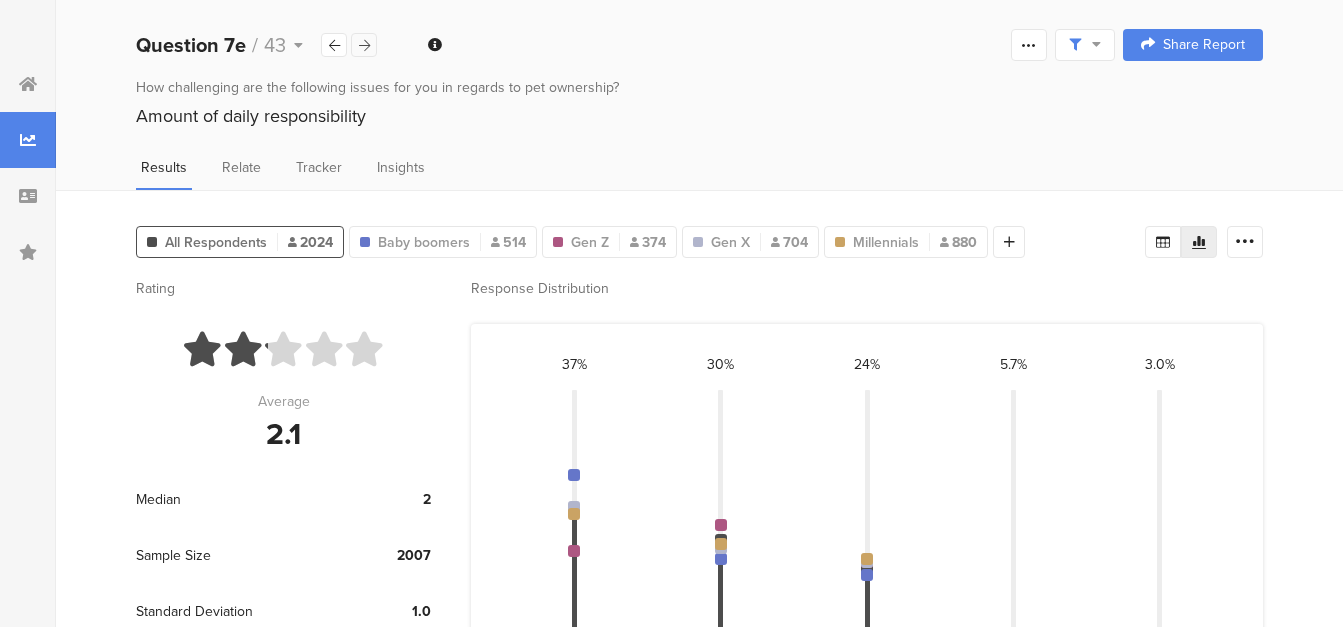 click at bounding box center (364, 45) 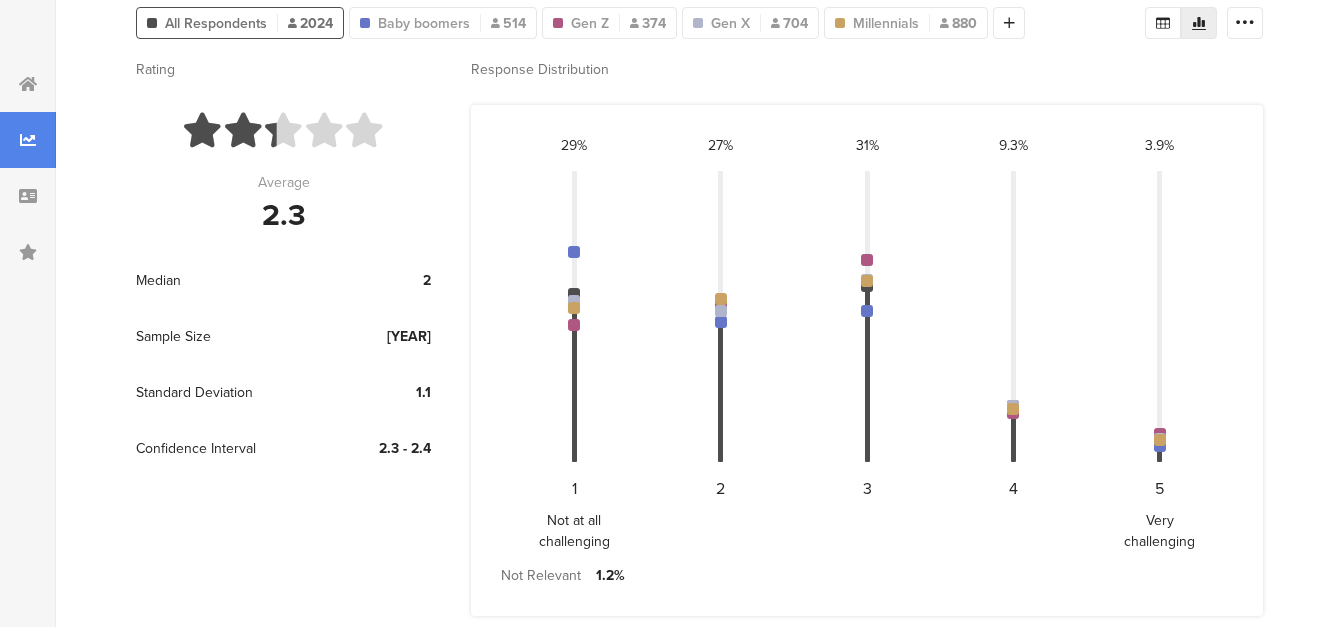 scroll, scrollTop: 0, scrollLeft: 0, axis: both 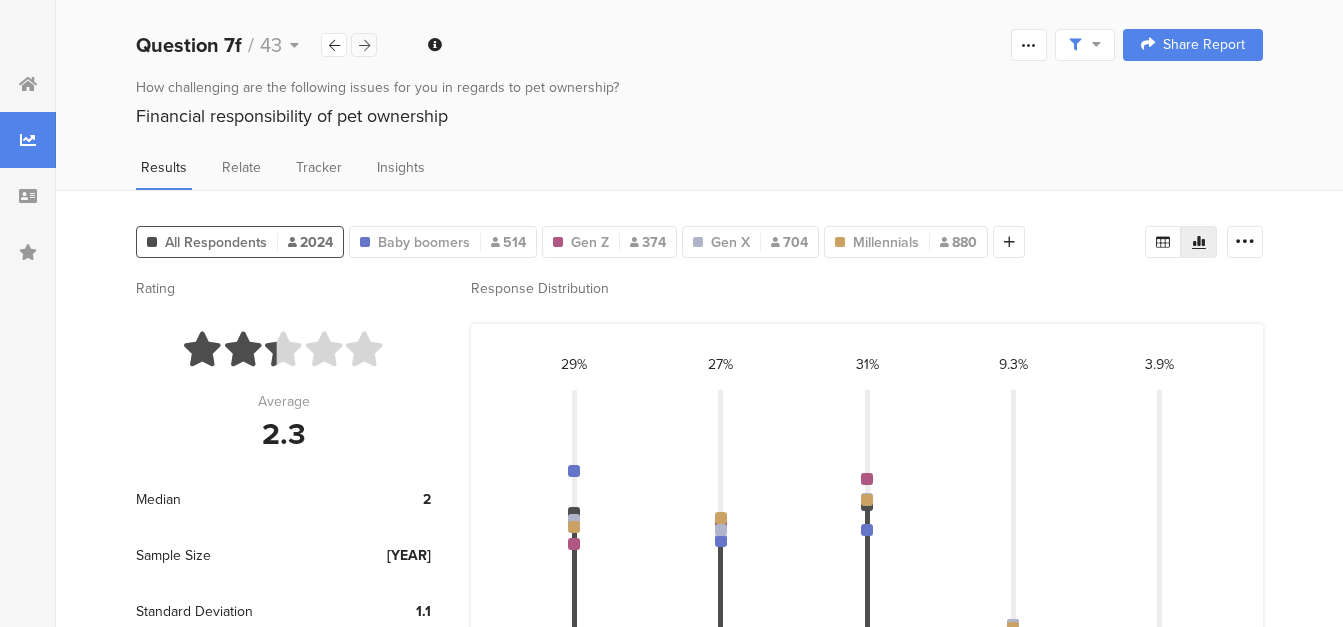 click at bounding box center (364, 45) 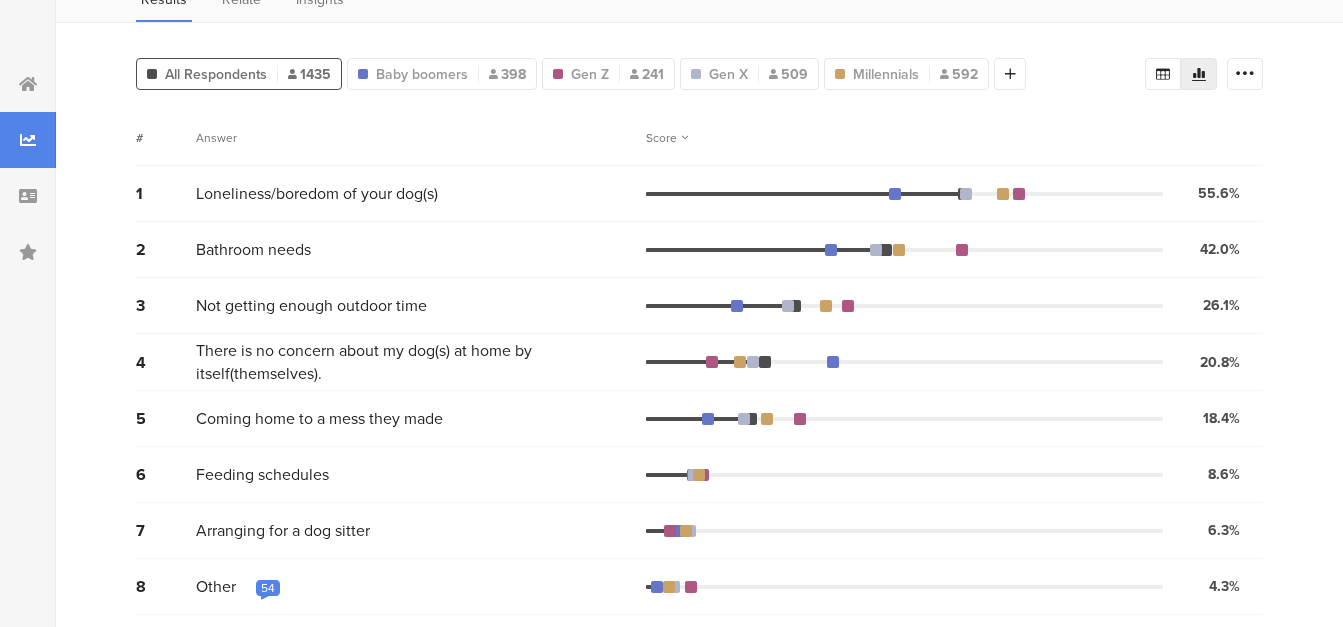 scroll, scrollTop: 0, scrollLeft: 0, axis: both 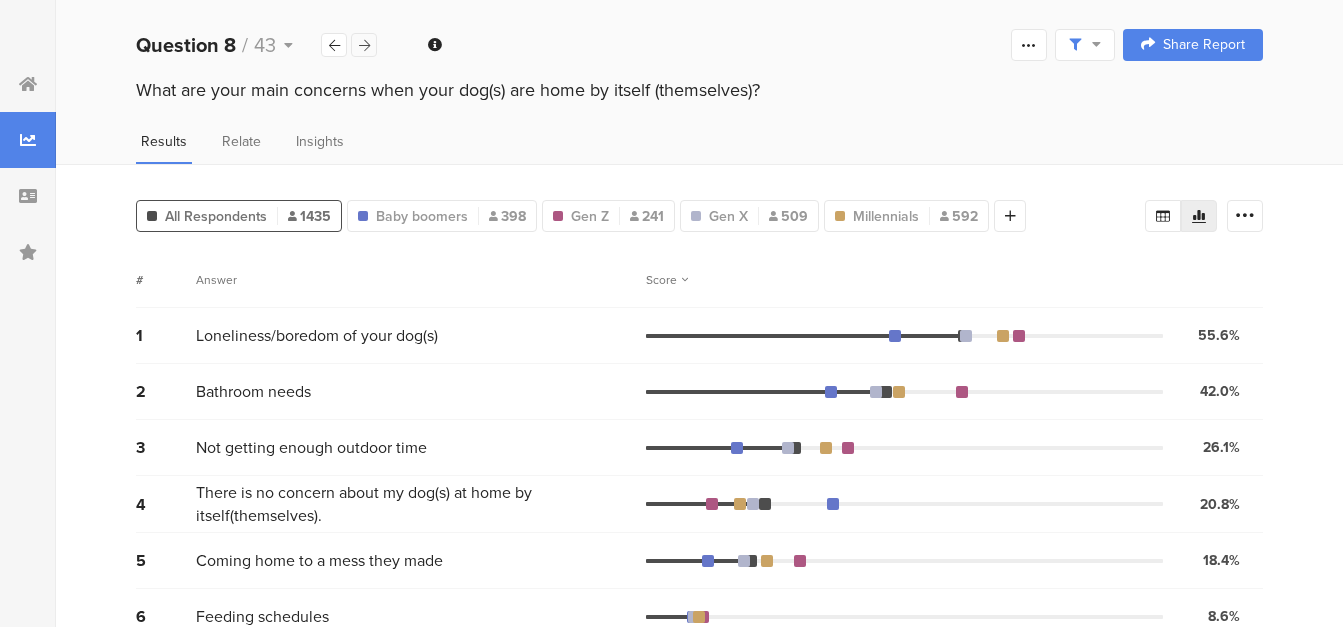 click at bounding box center [364, 45] 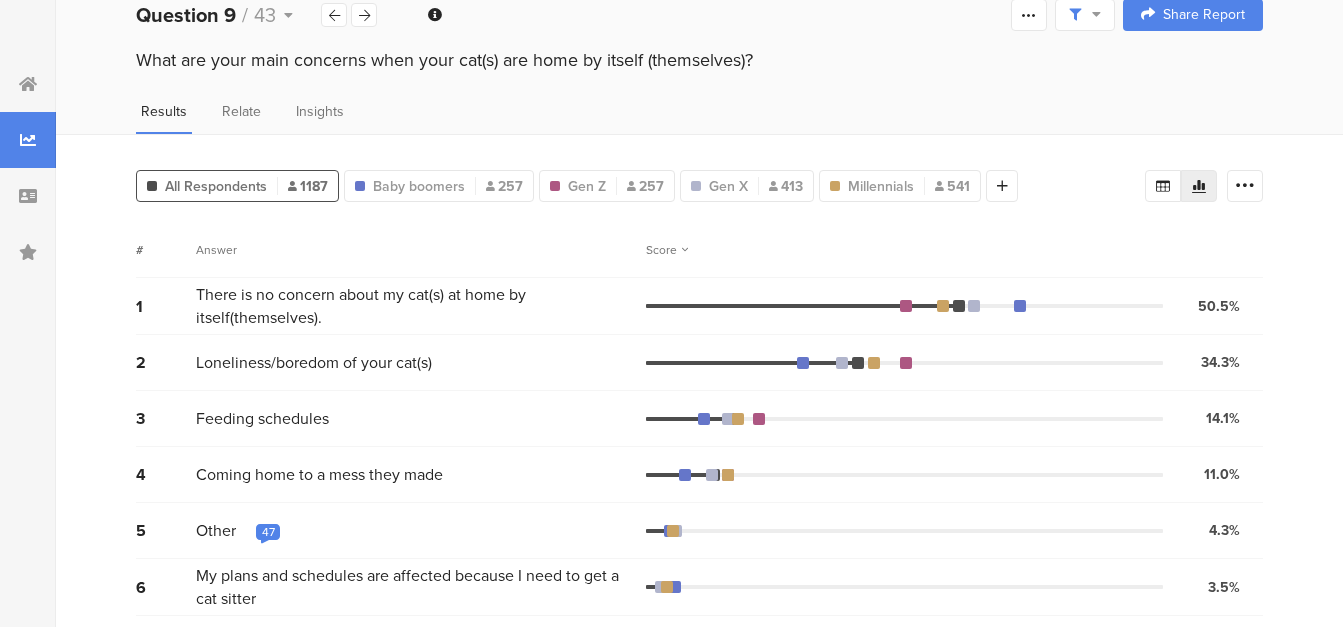 scroll, scrollTop: 0, scrollLeft: 0, axis: both 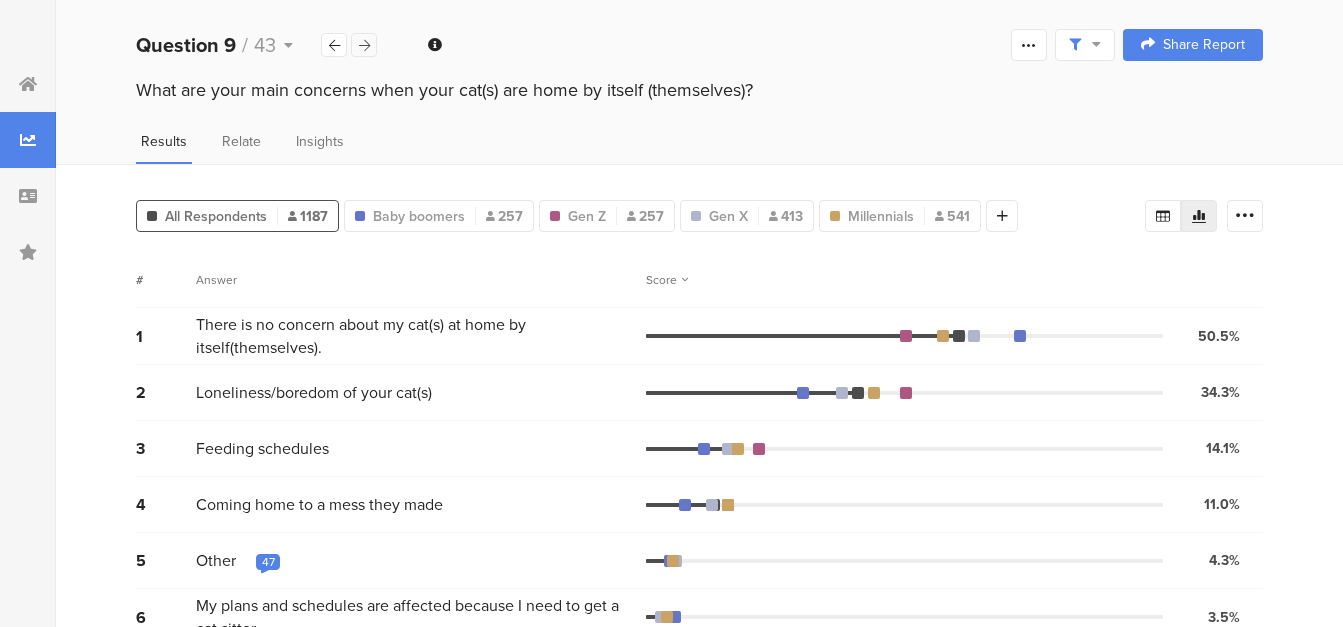 click at bounding box center [364, 45] 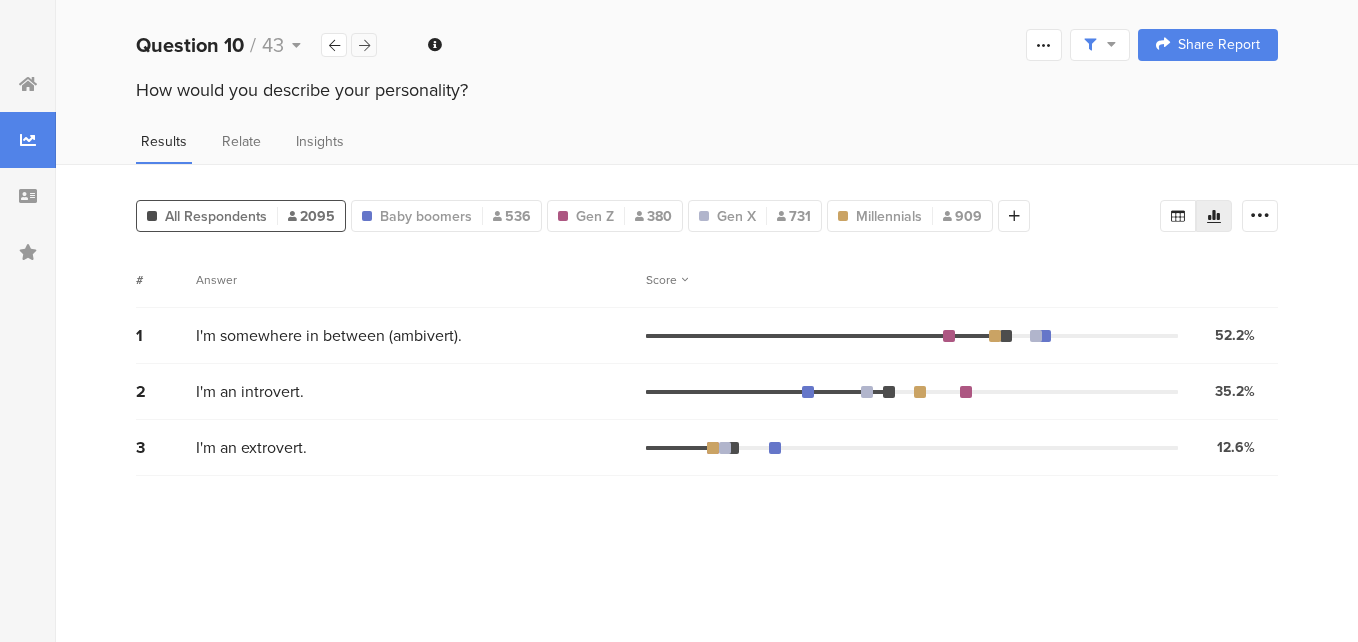 click at bounding box center [364, 45] 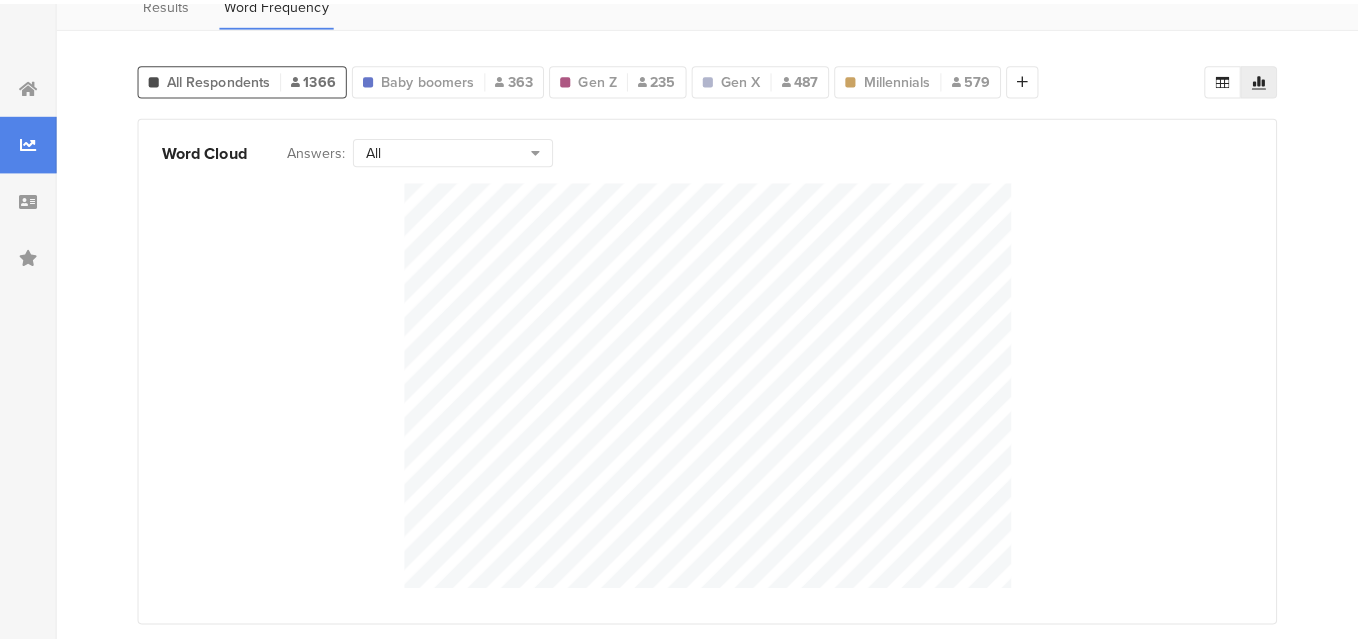 scroll, scrollTop: 0, scrollLeft: 0, axis: both 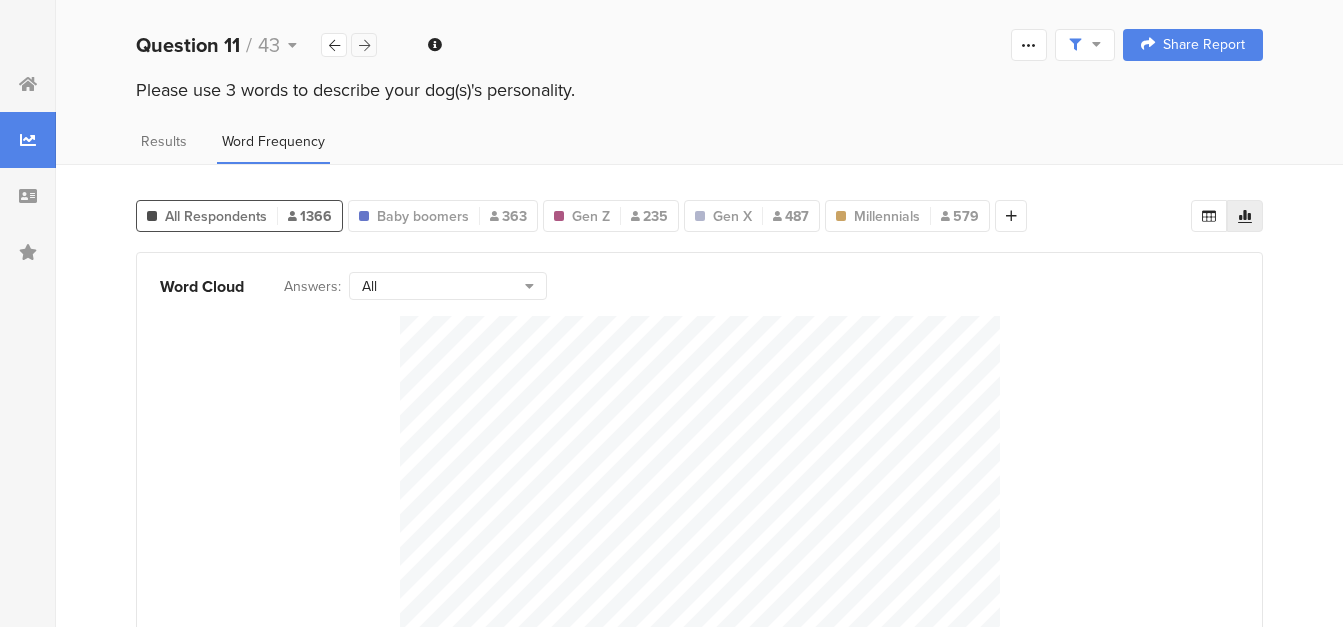 click at bounding box center [364, 45] 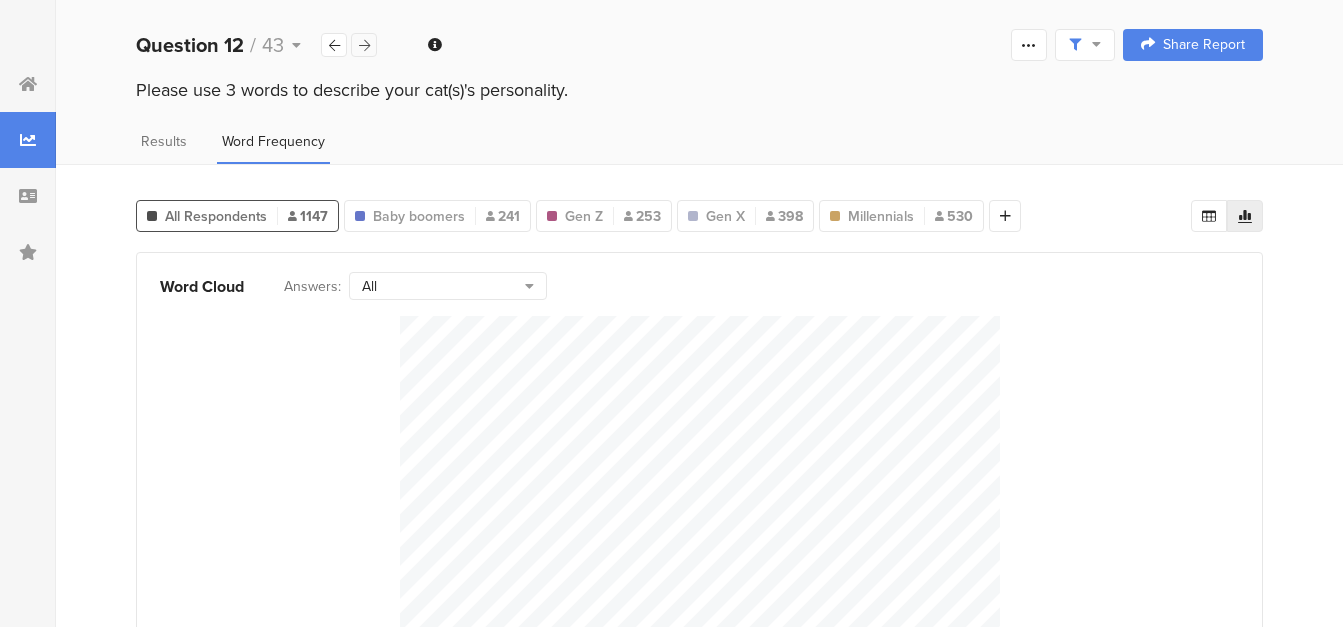click at bounding box center (364, 45) 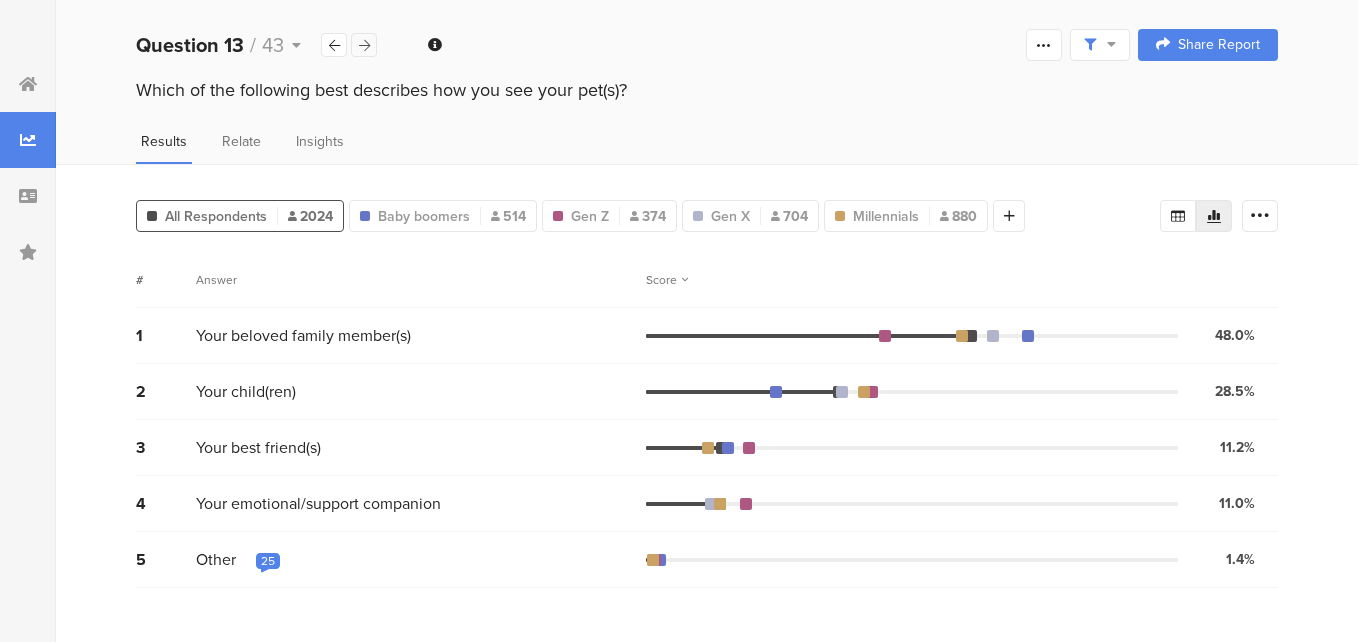 click at bounding box center (364, 45) 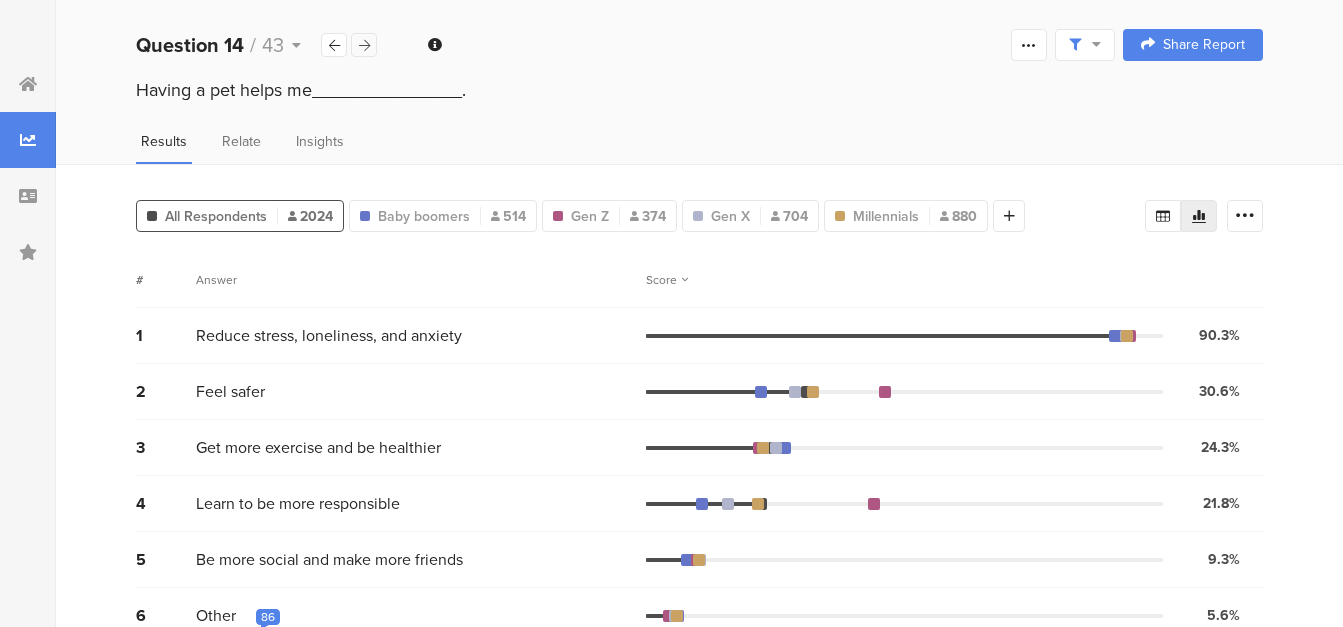 click at bounding box center (364, 45) 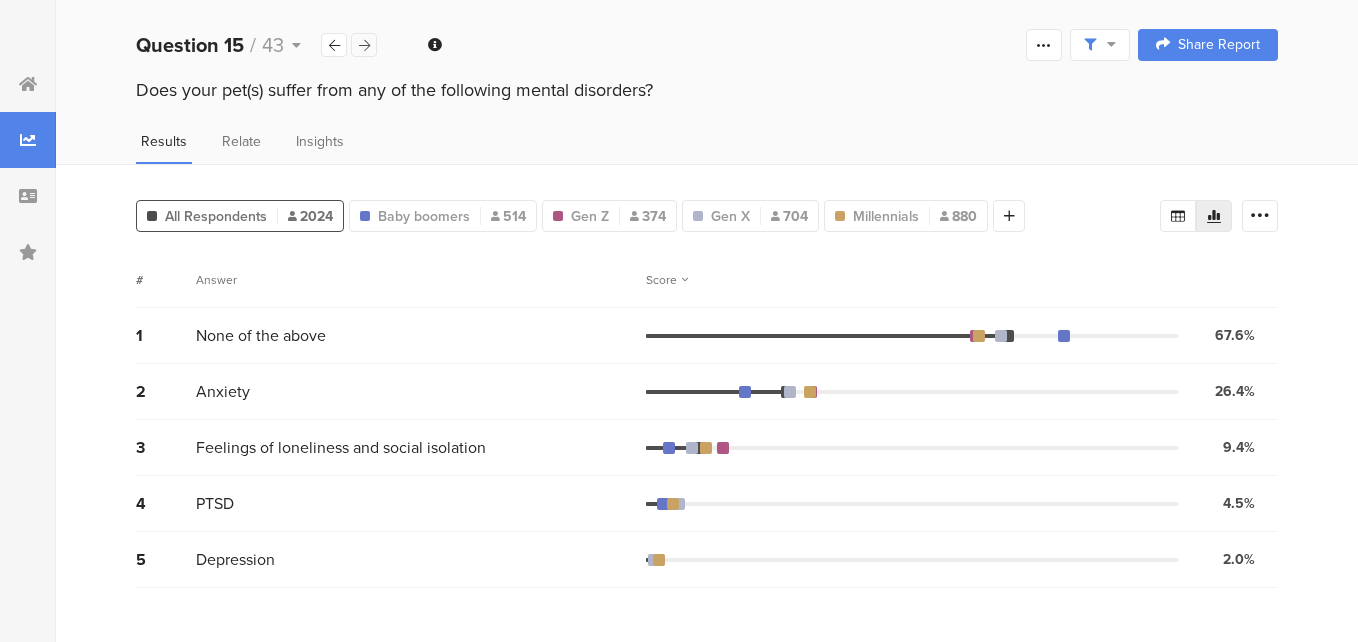 click at bounding box center (364, 45) 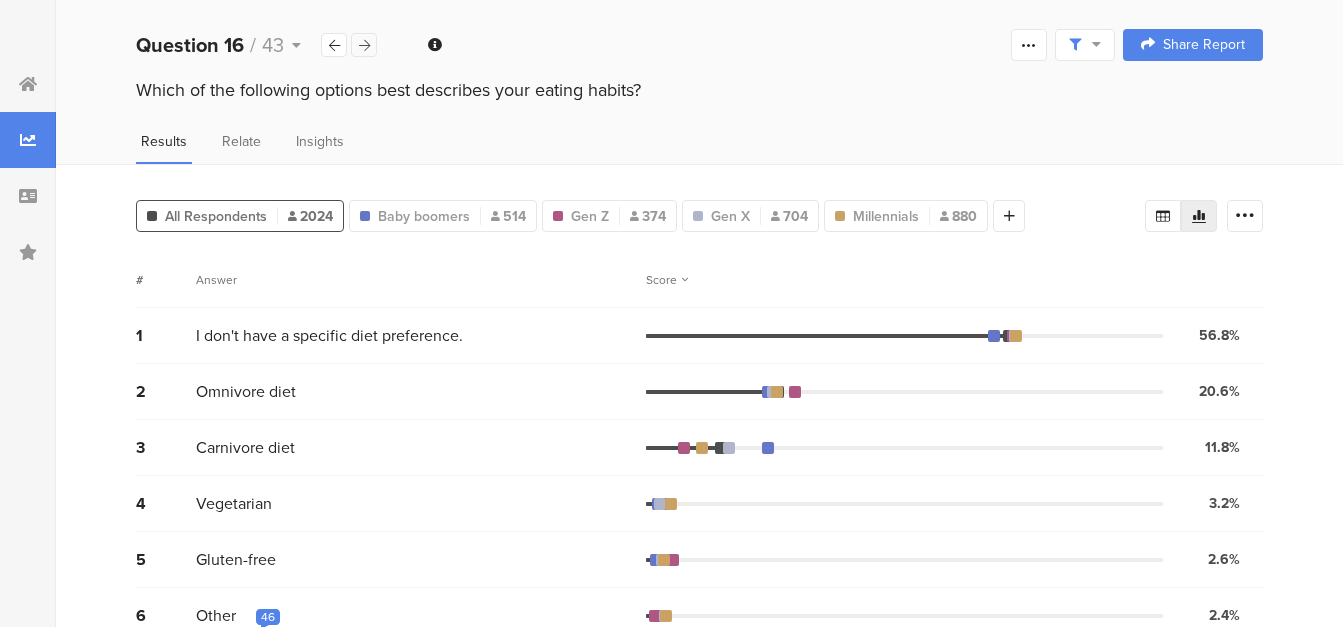 drag, startPoint x: 375, startPoint y: 52, endPoint x: 362, endPoint y: 42, distance: 16.40122 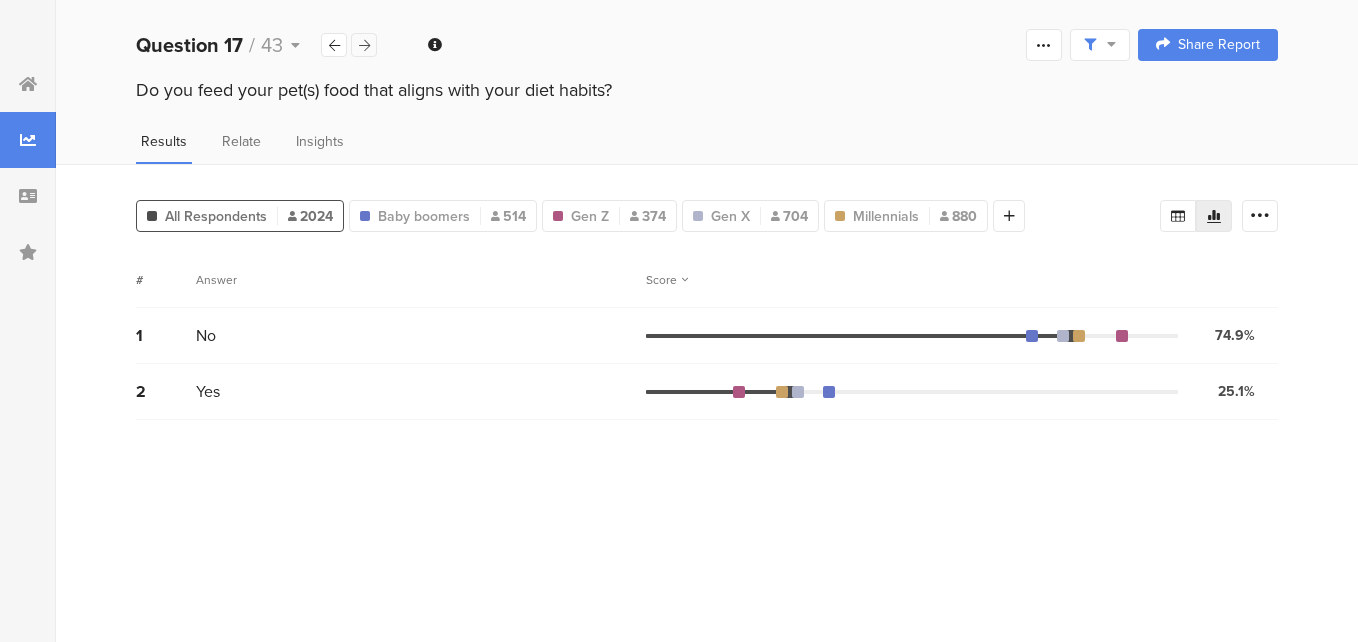 click at bounding box center [364, 45] 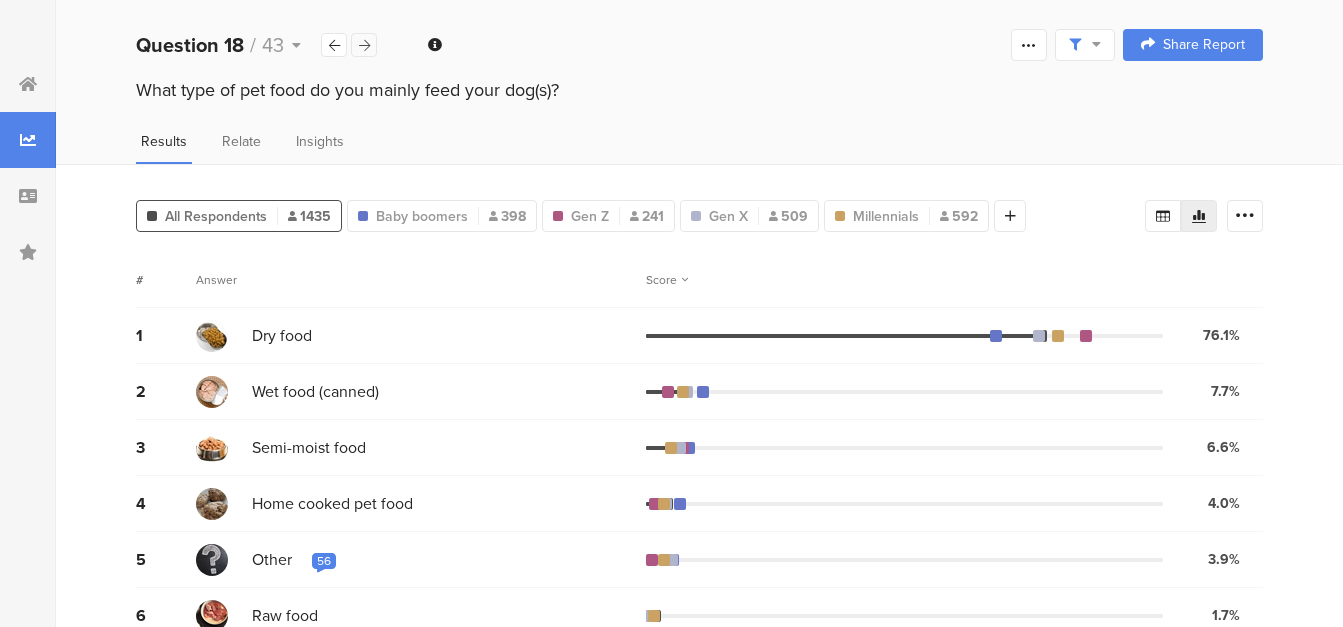 click at bounding box center [364, 45] 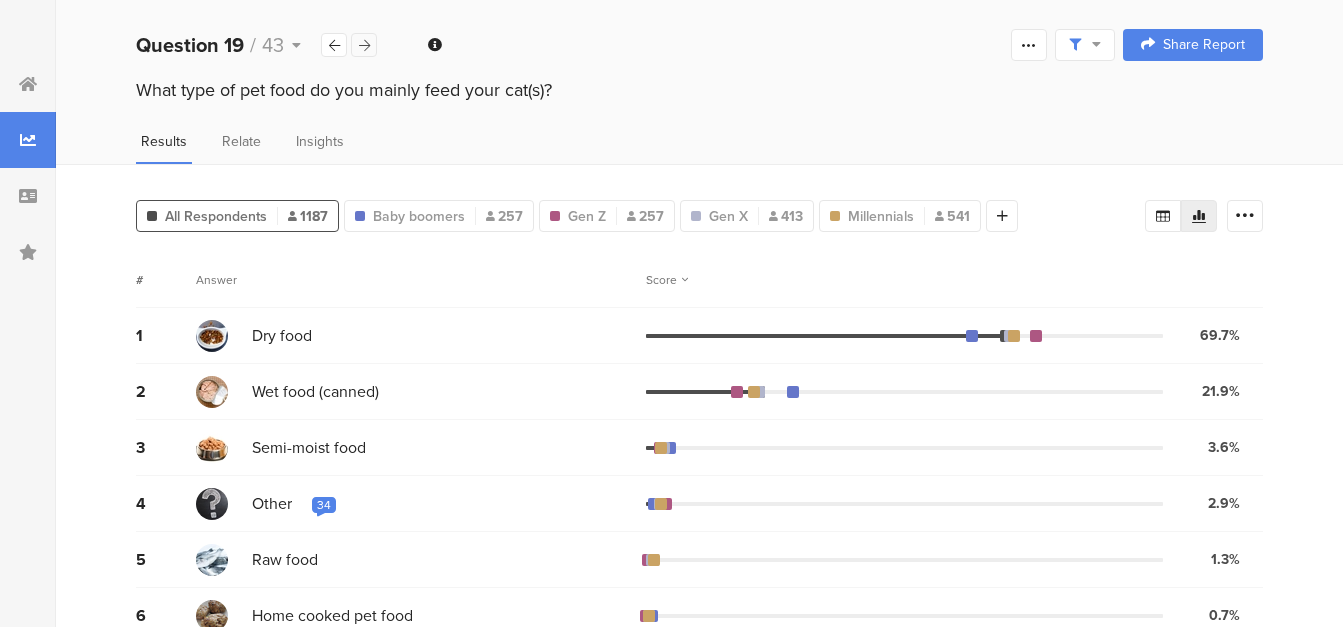 click at bounding box center [364, 45] 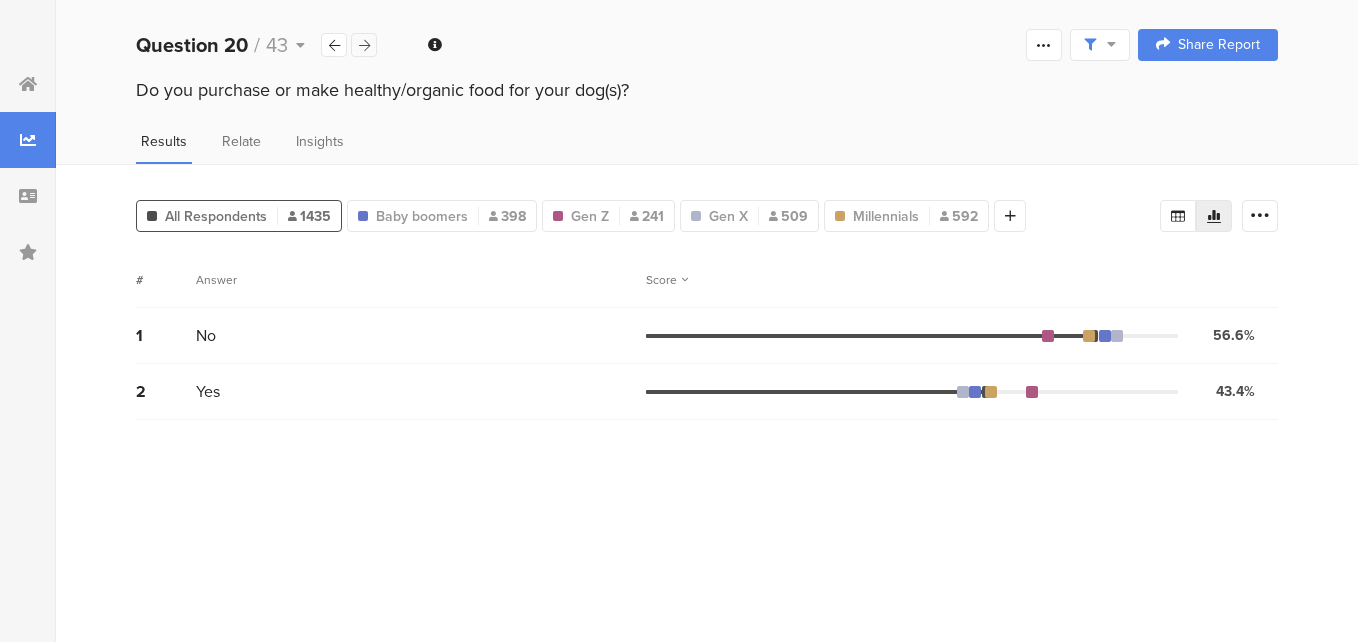 click at bounding box center (364, 45) 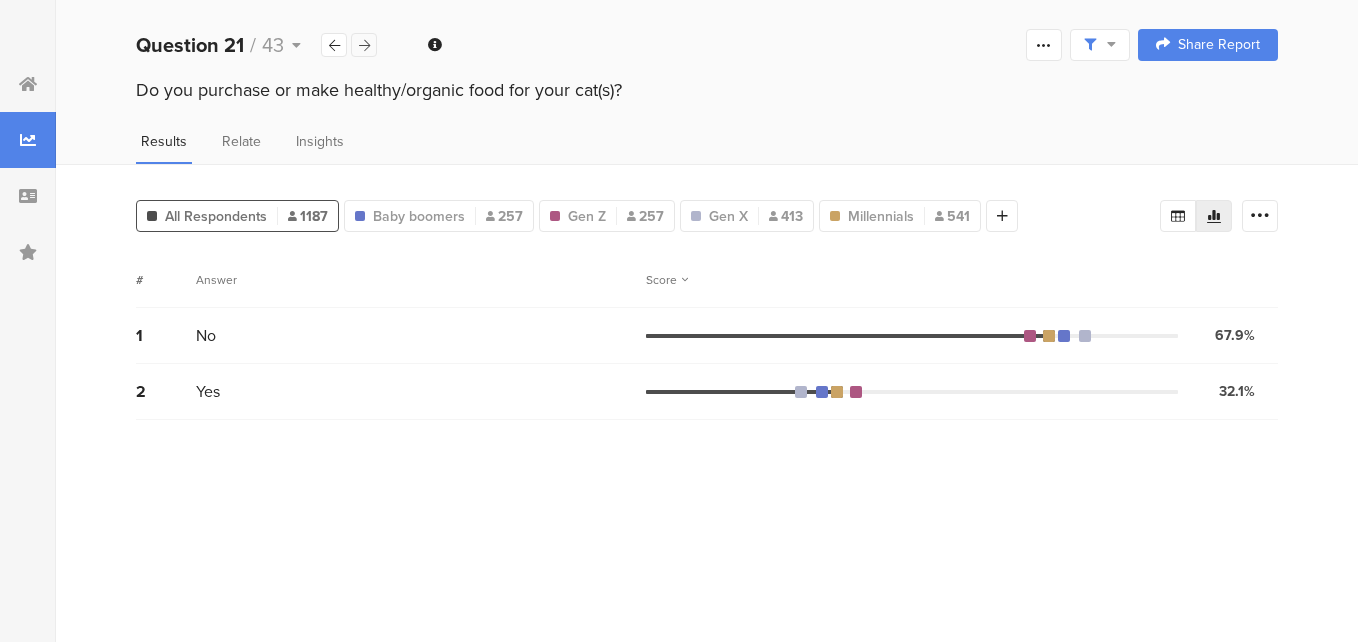 click at bounding box center [364, 45] 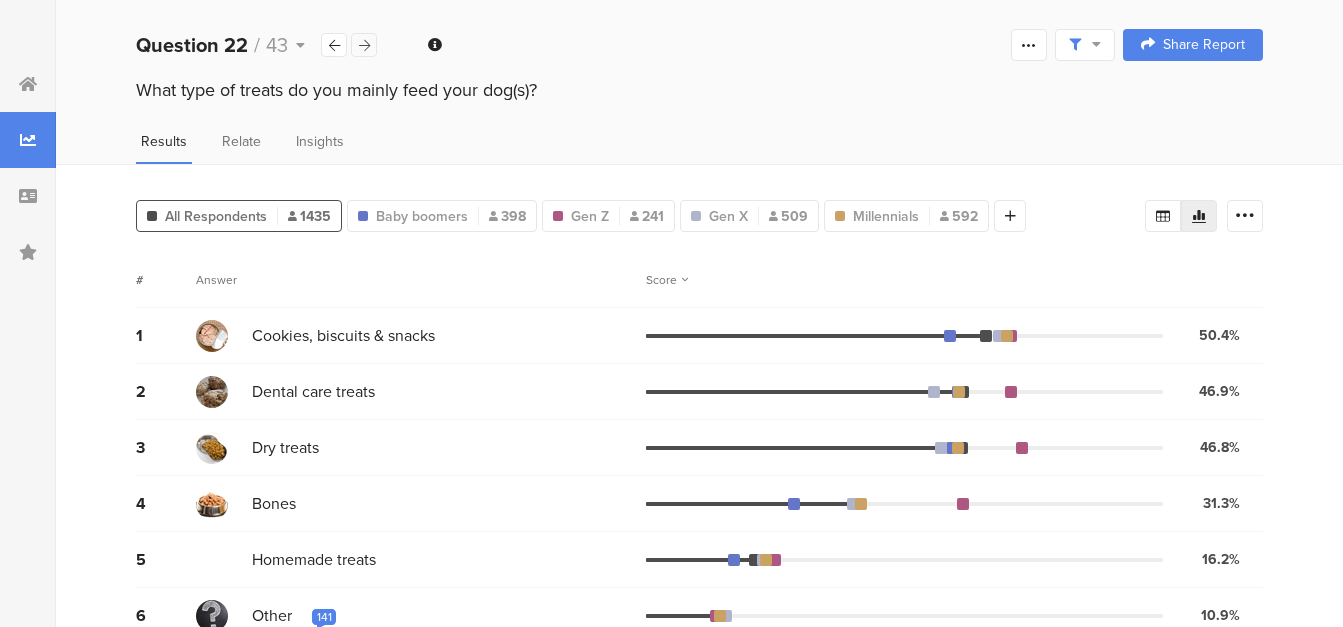 click at bounding box center [364, 45] 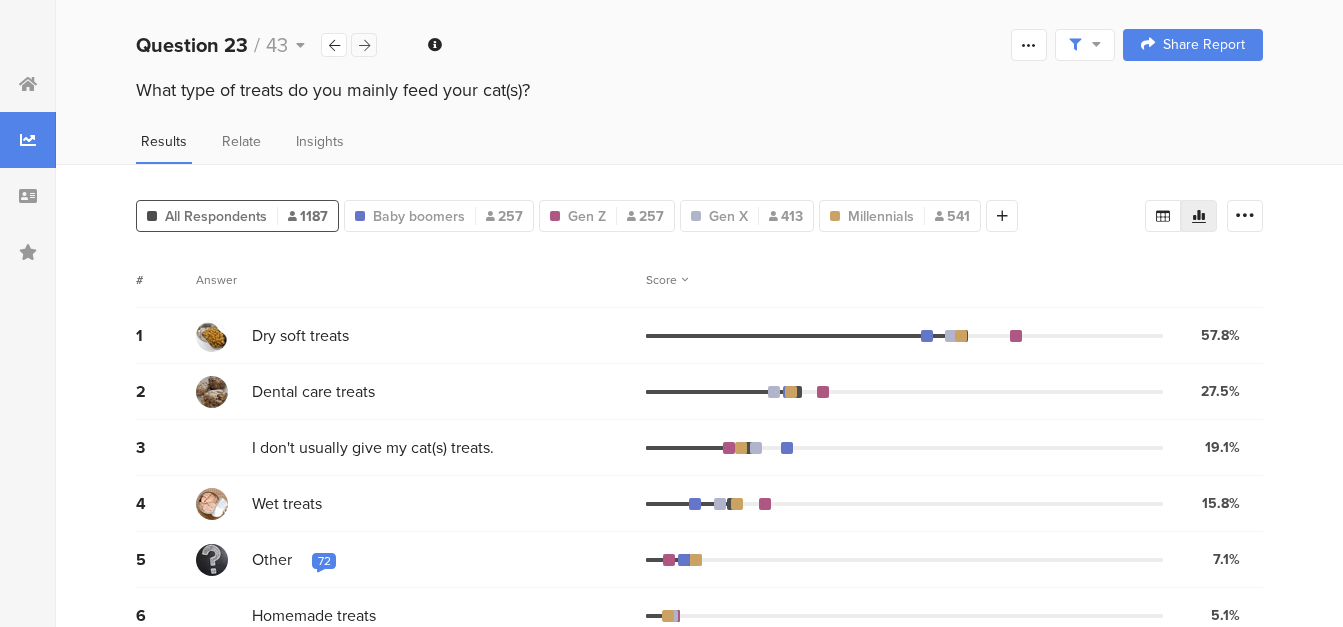 click at bounding box center [364, 45] 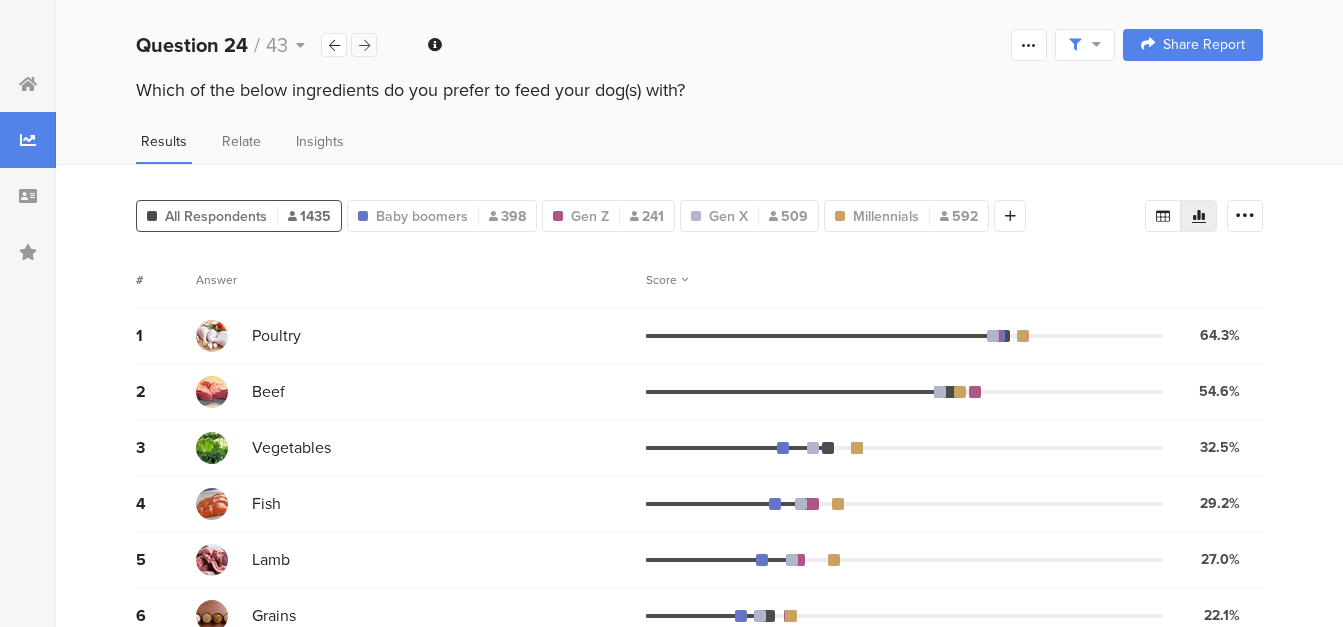 click at bounding box center [364, 45] 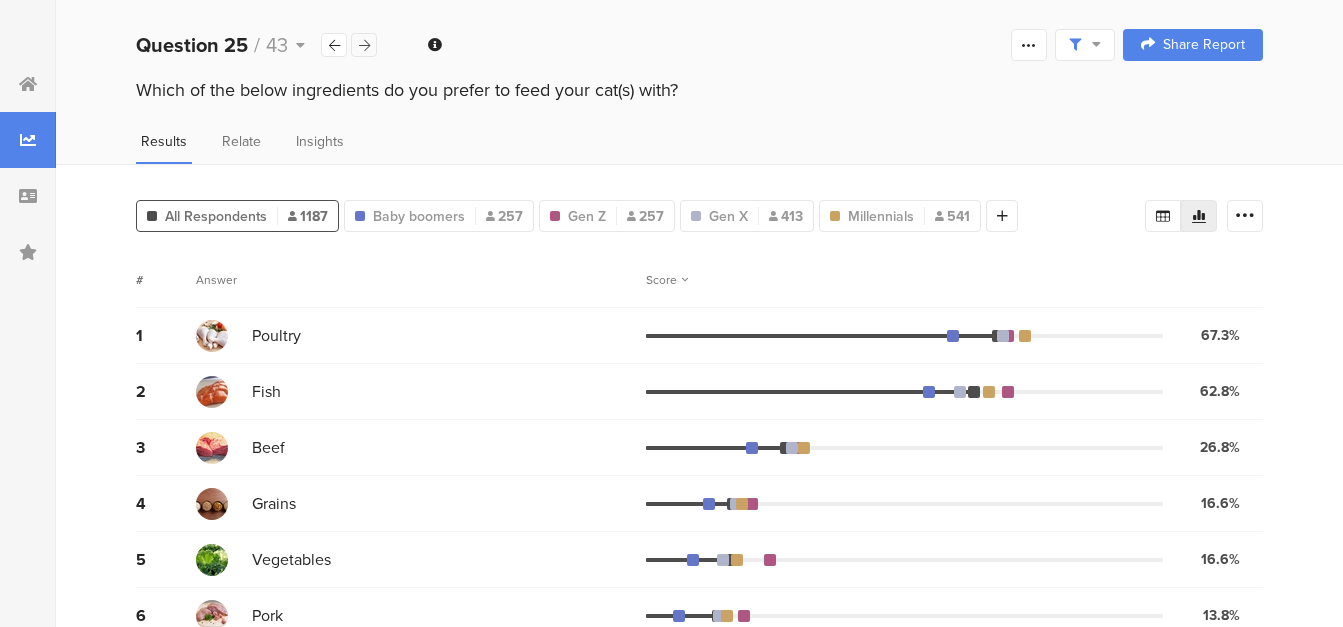 click at bounding box center (364, 45) 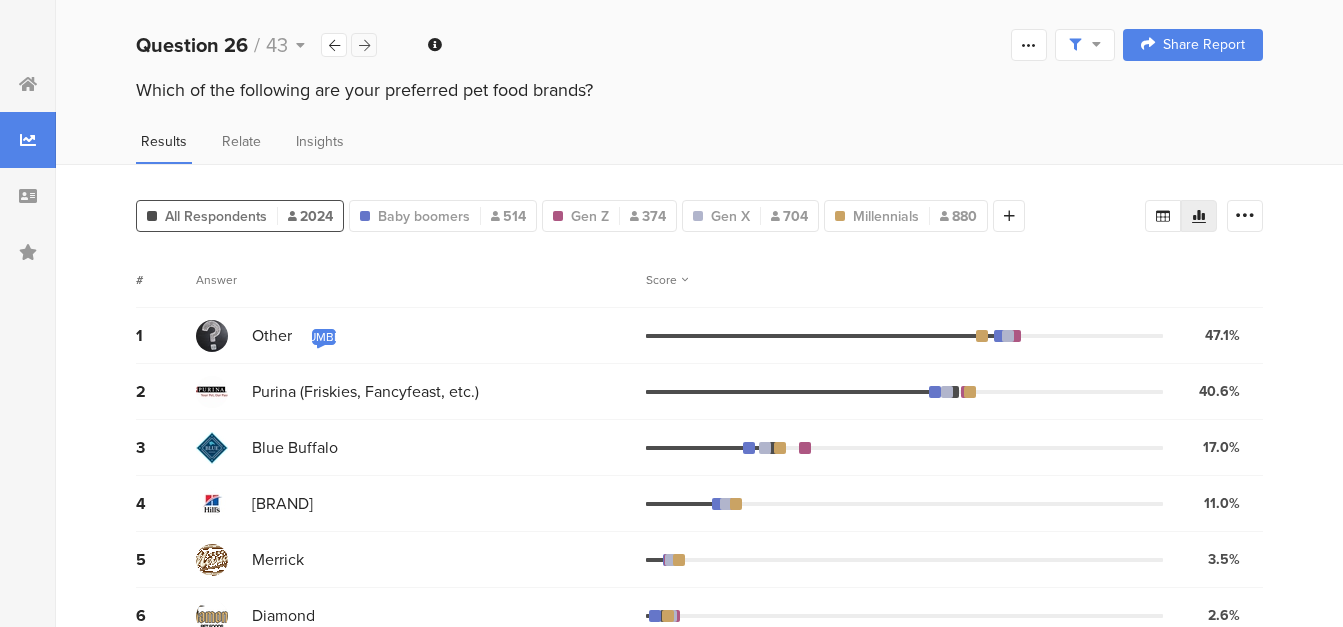 click at bounding box center (364, 45) 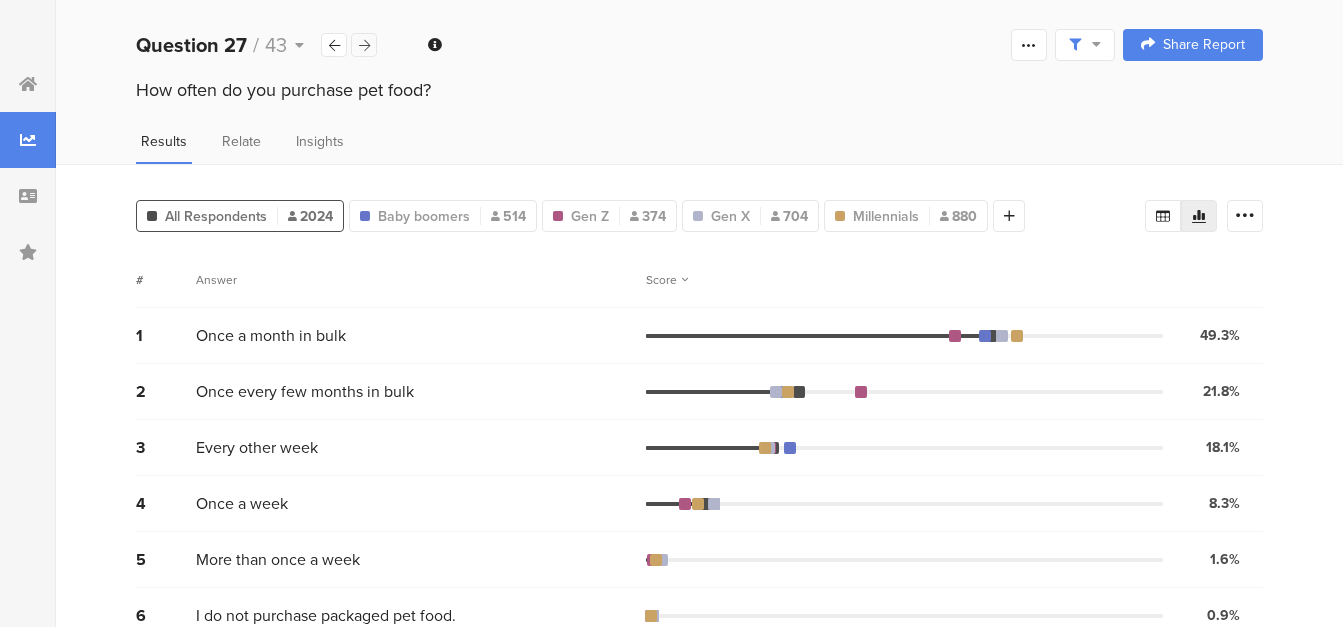 click at bounding box center (364, 45) 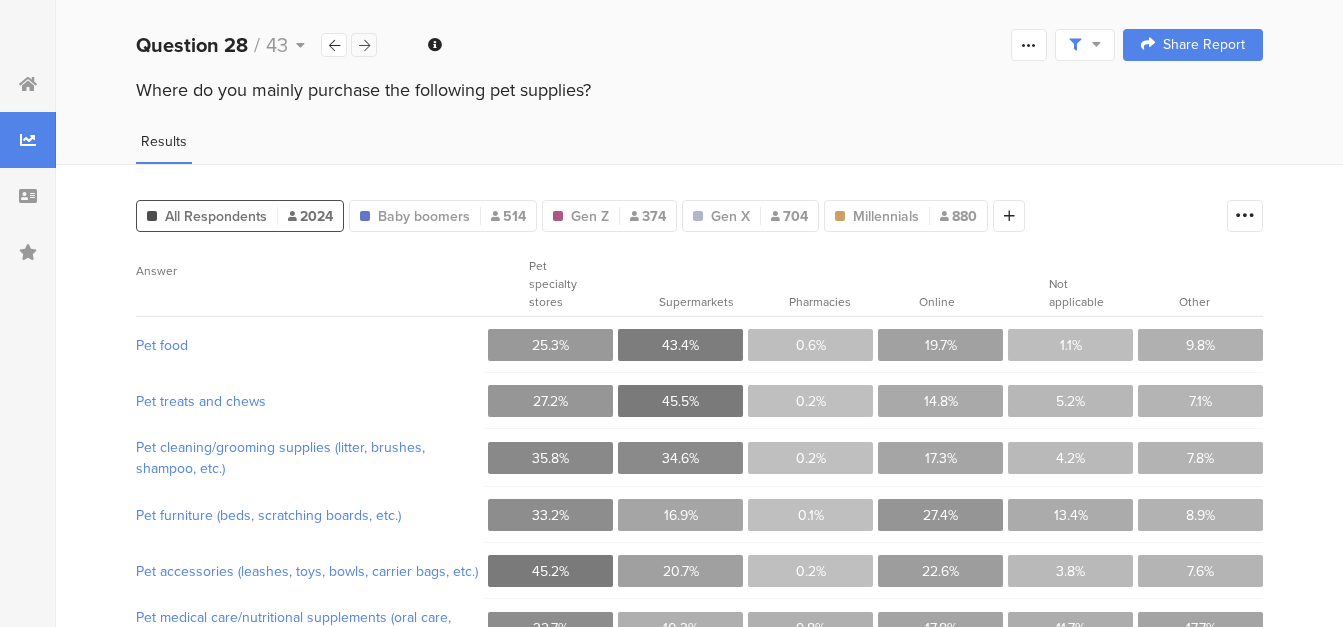 click at bounding box center (364, 45) 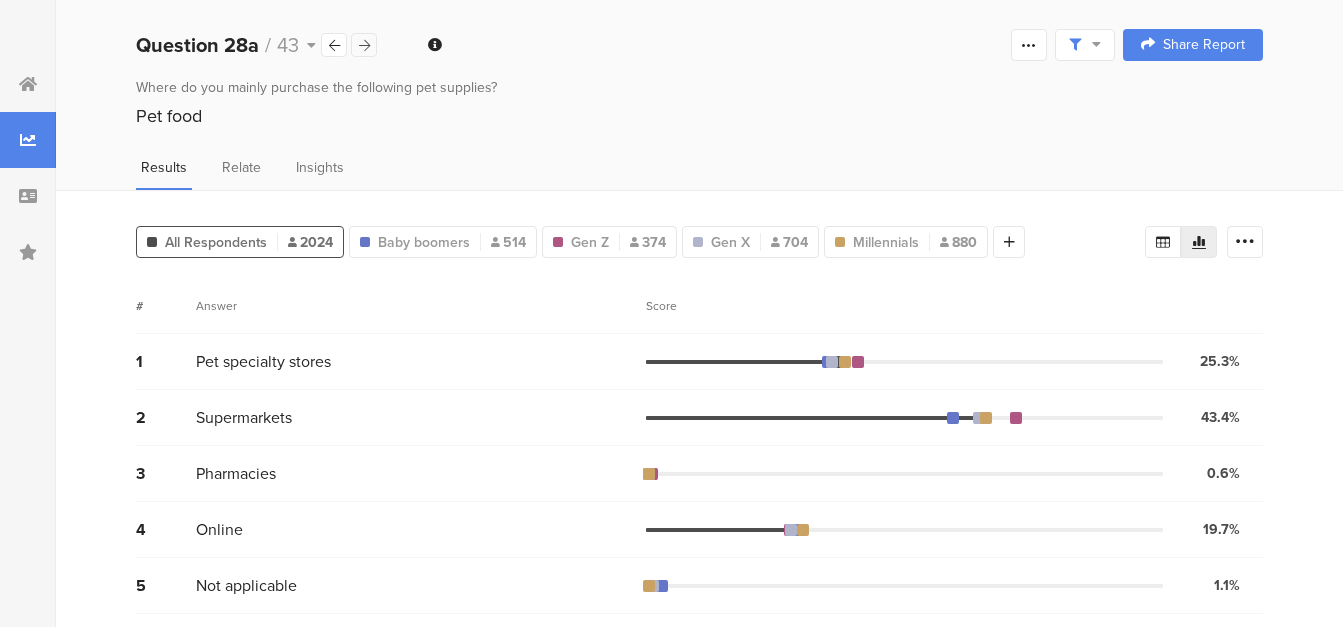 click at bounding box center (364, 45) 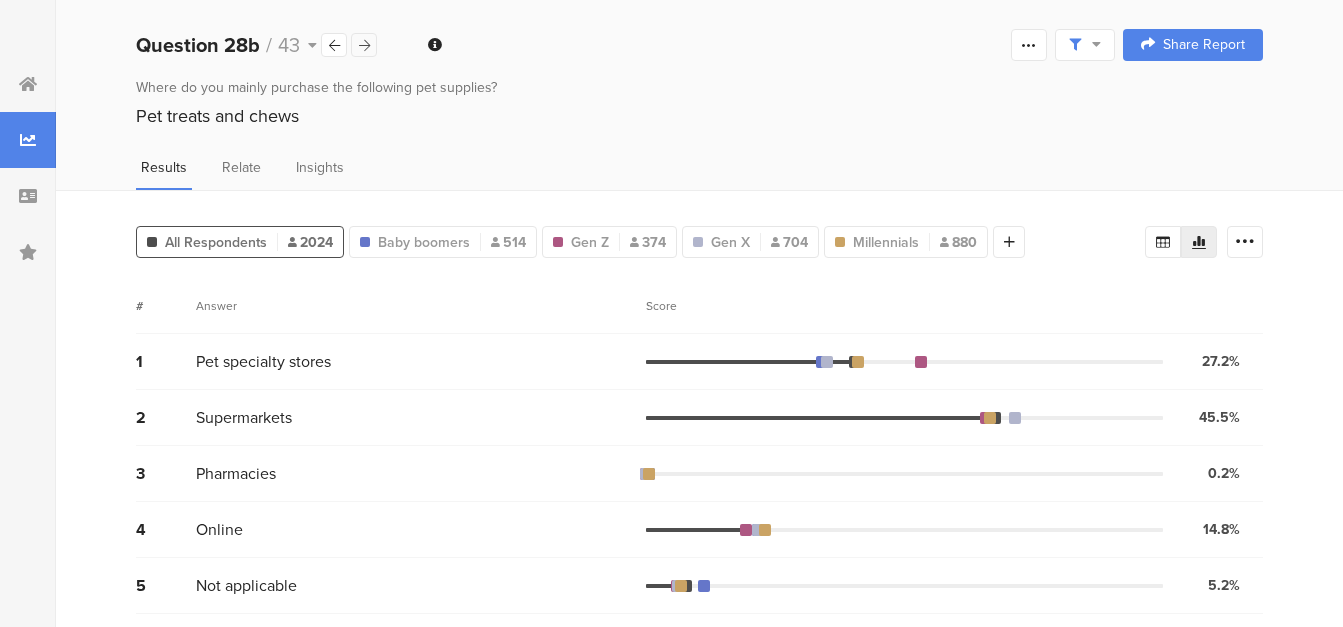 click at bounding box center [364, 45] 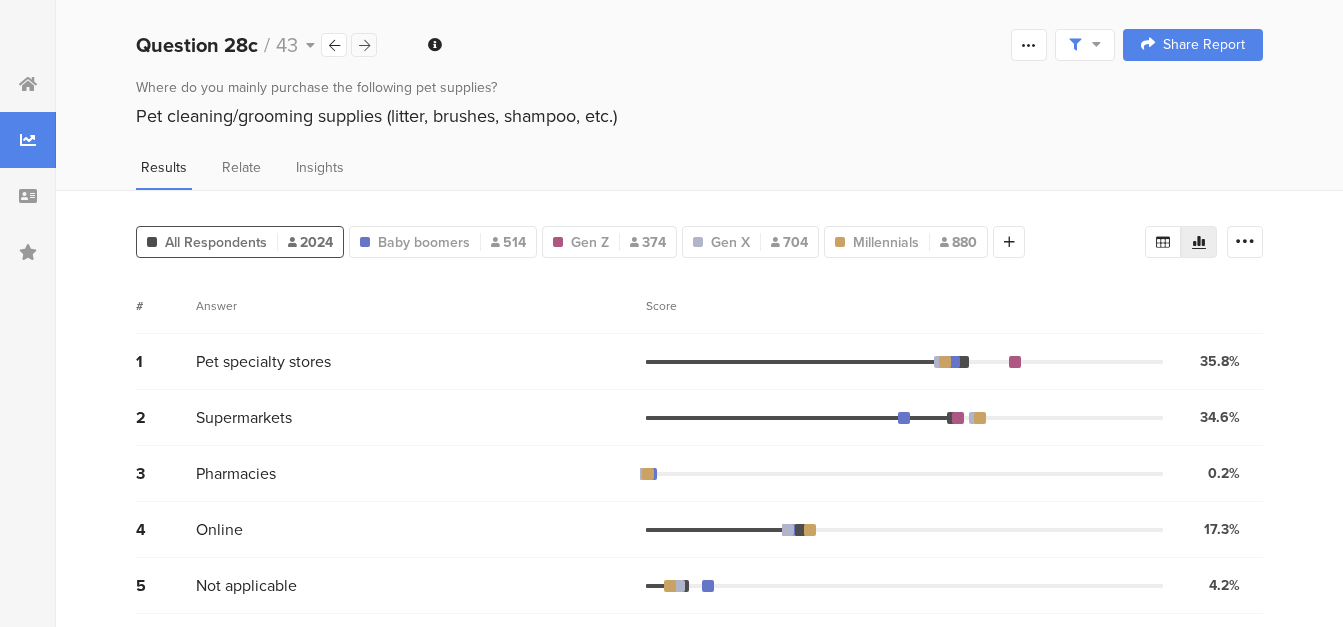 click at bounding box center (364, 45) 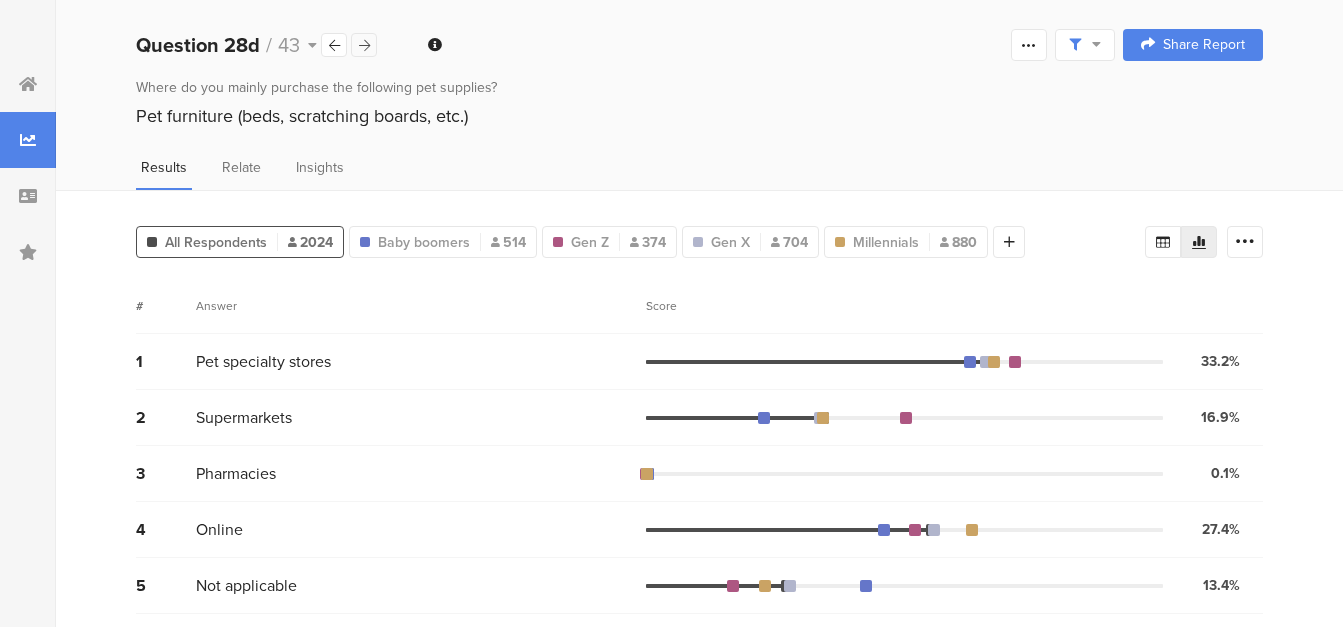 click at bounding box center (364, 45) 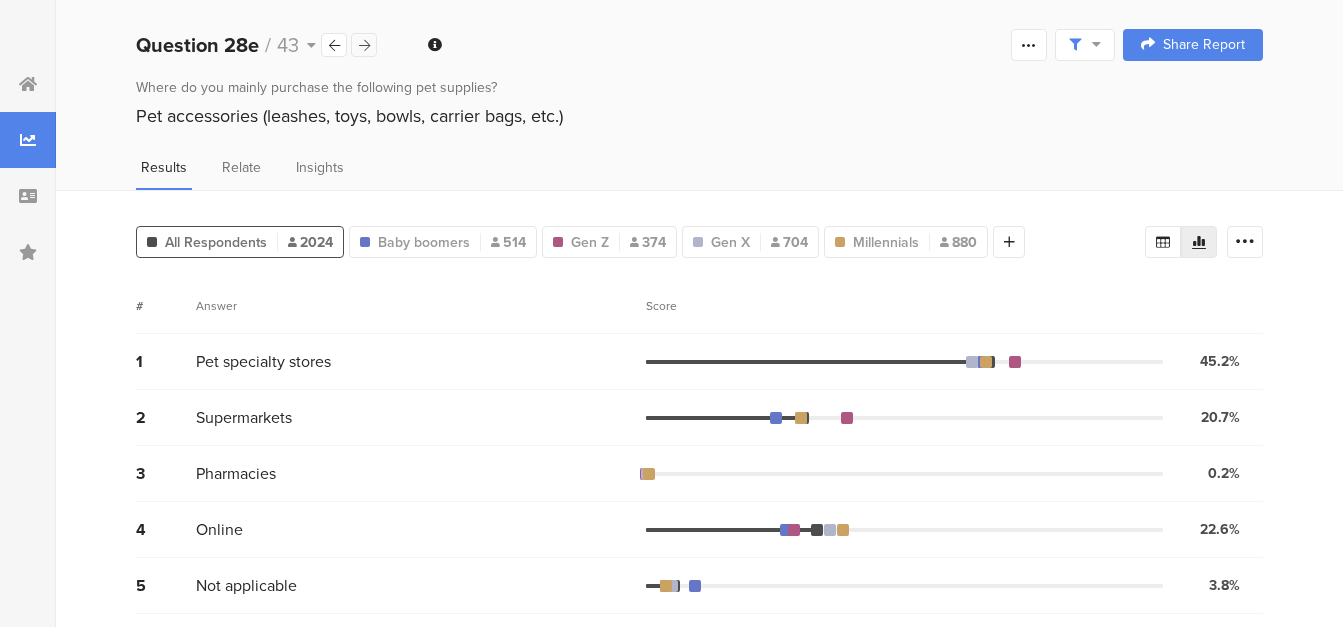 click at bounding box center [364, 45] 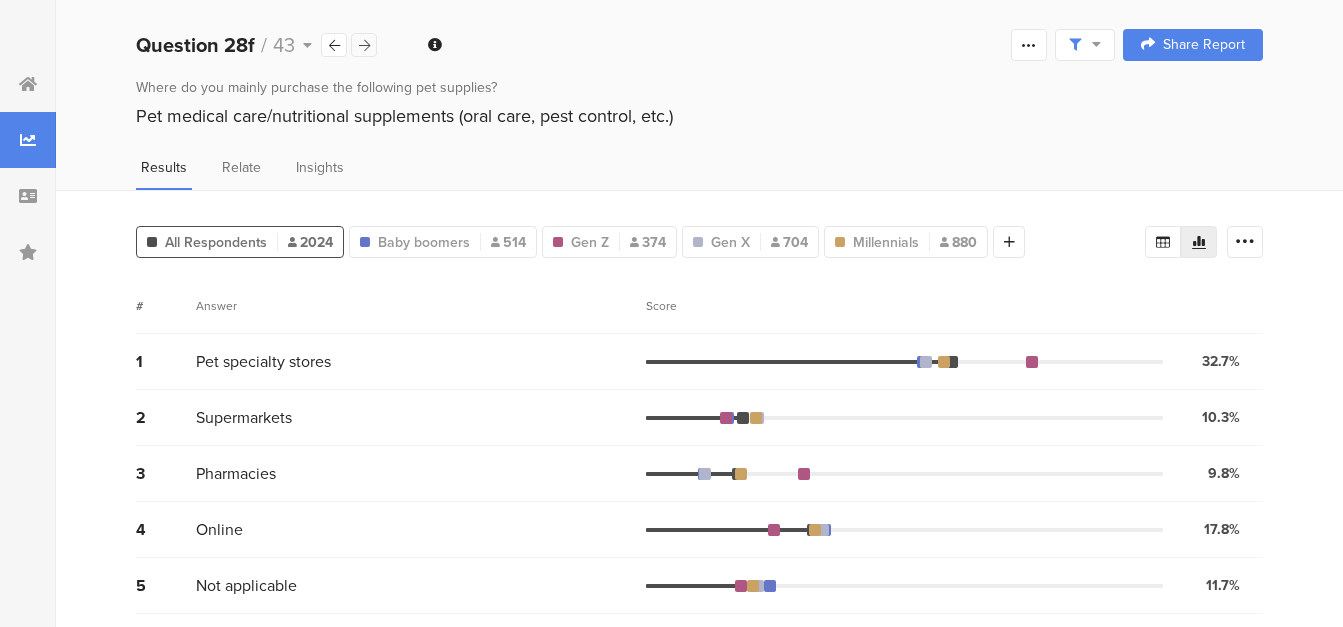 click at bounding box center [364, 45] 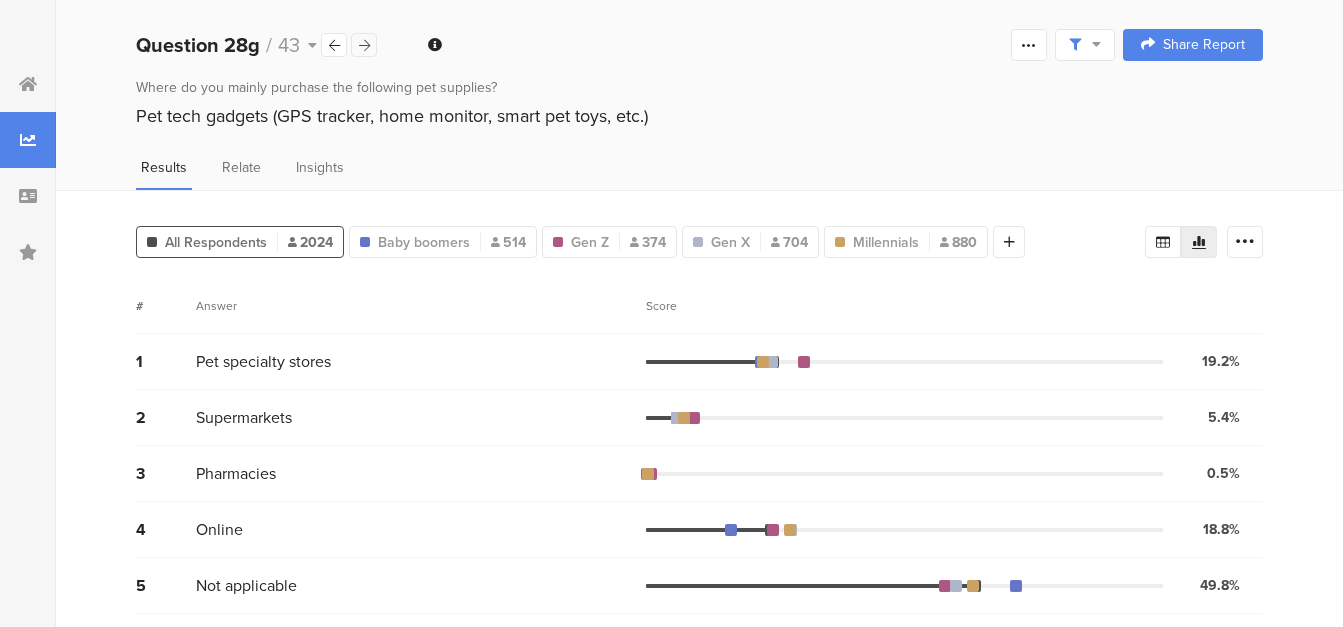 click at bounding box center [364, 45] 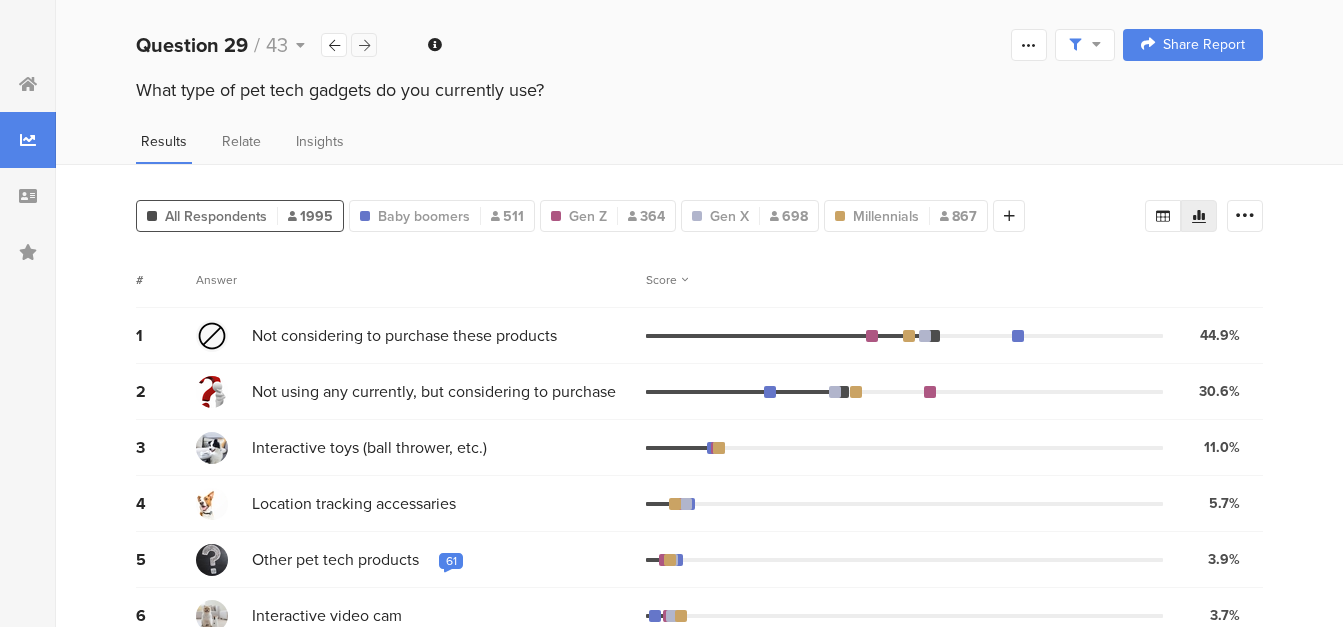 click at bounding box center [364, 45] 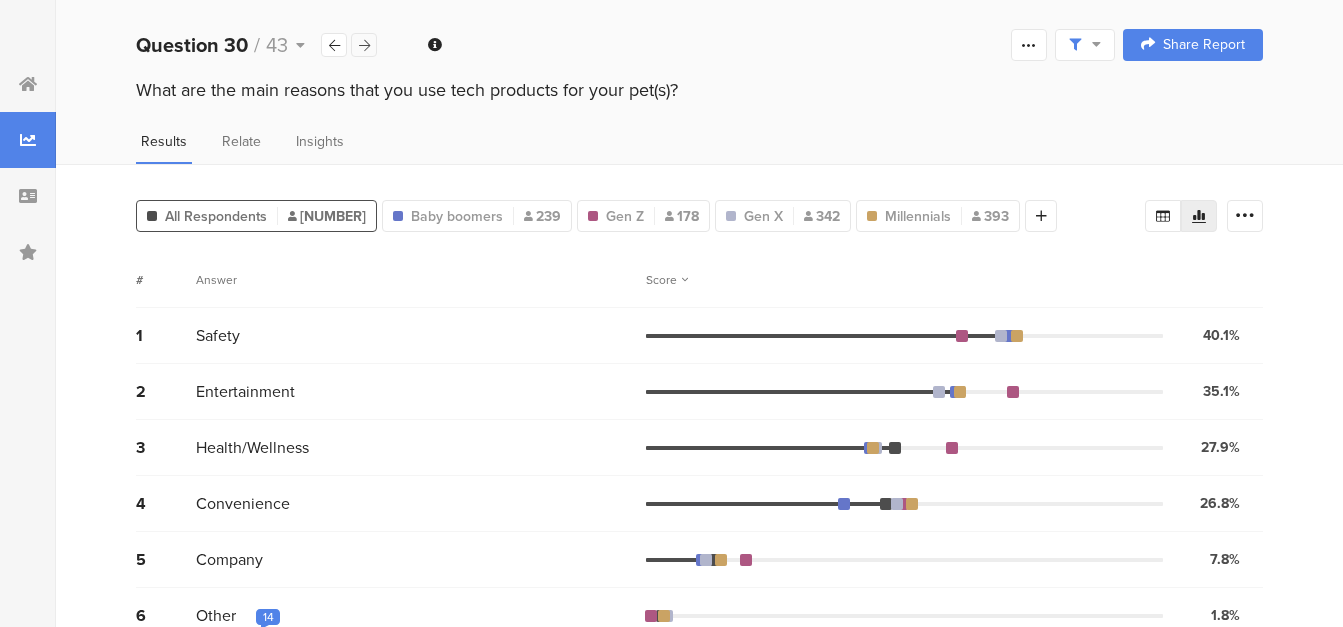 drag, startPoint x: 372, startPoint y: 44, endPoint x: 359, endPoint y: 43, distance: 13.038404 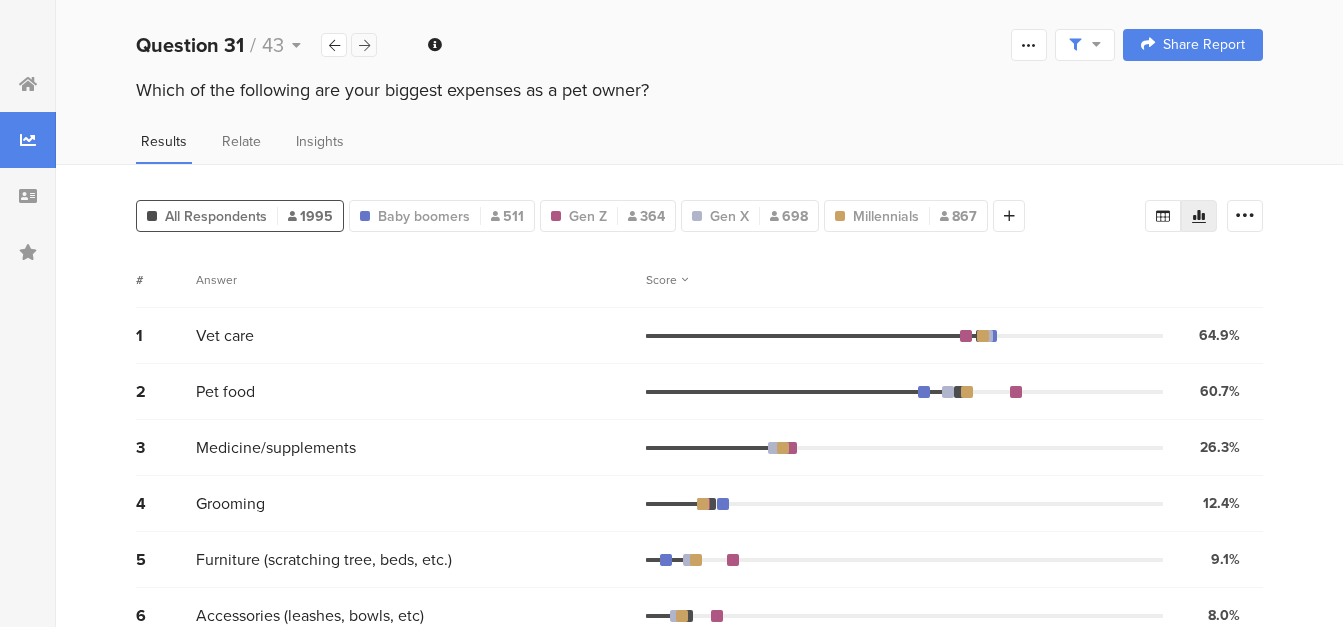 click at bounding box center (364, 45) 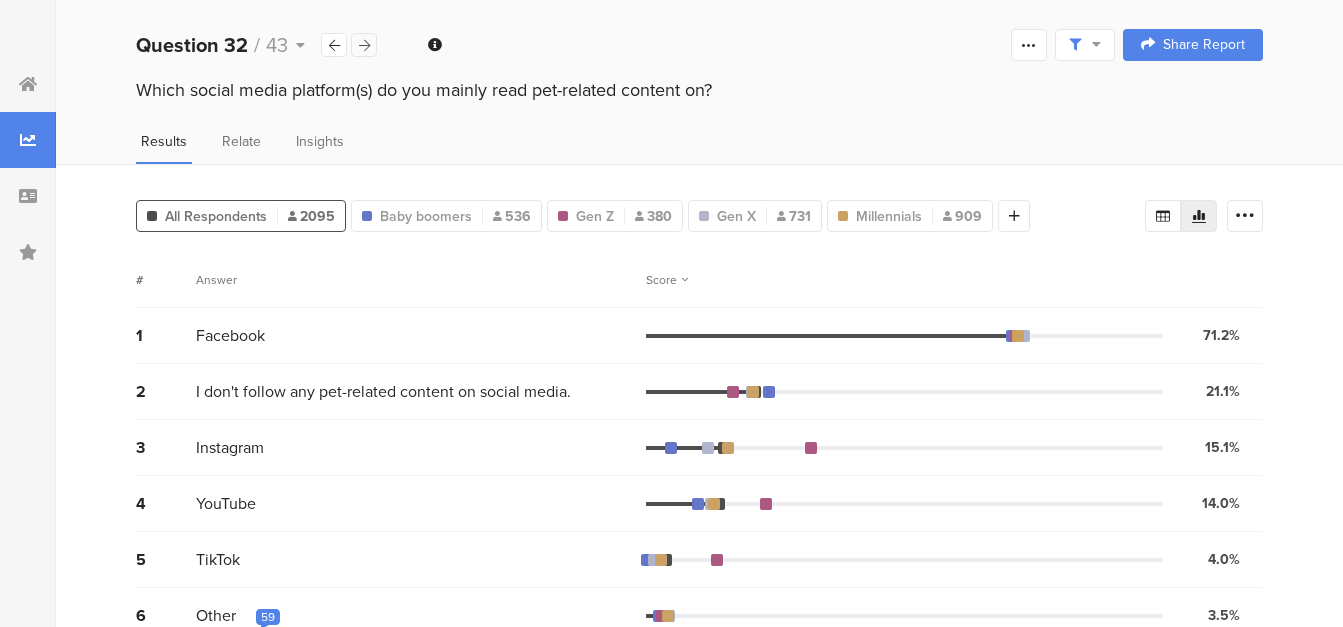 click at bounding box center [364, 45] 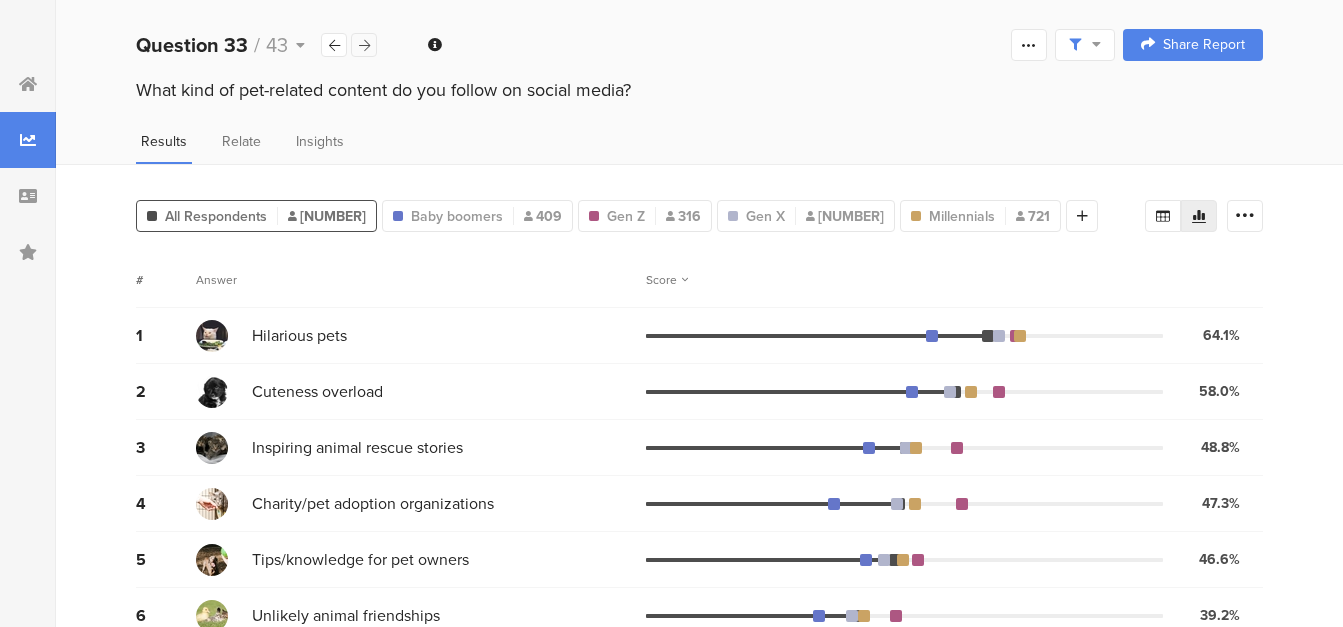 click at bounding box center (364, 45) 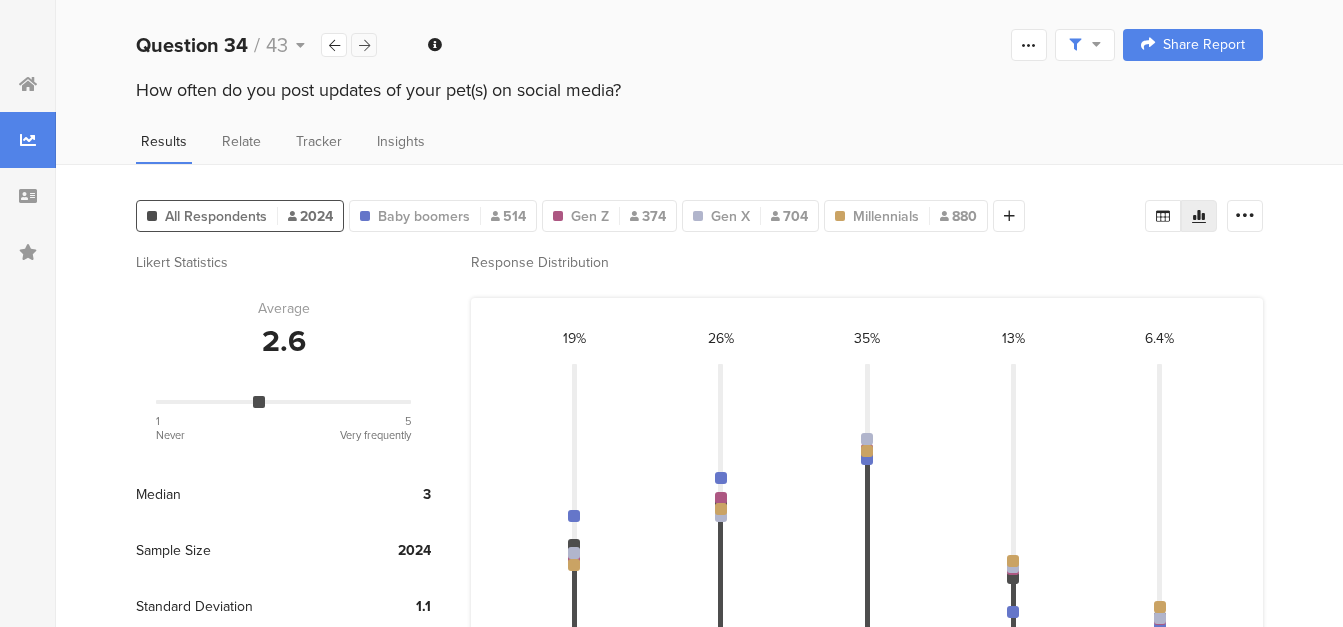 click at bounding box center (364, 45) 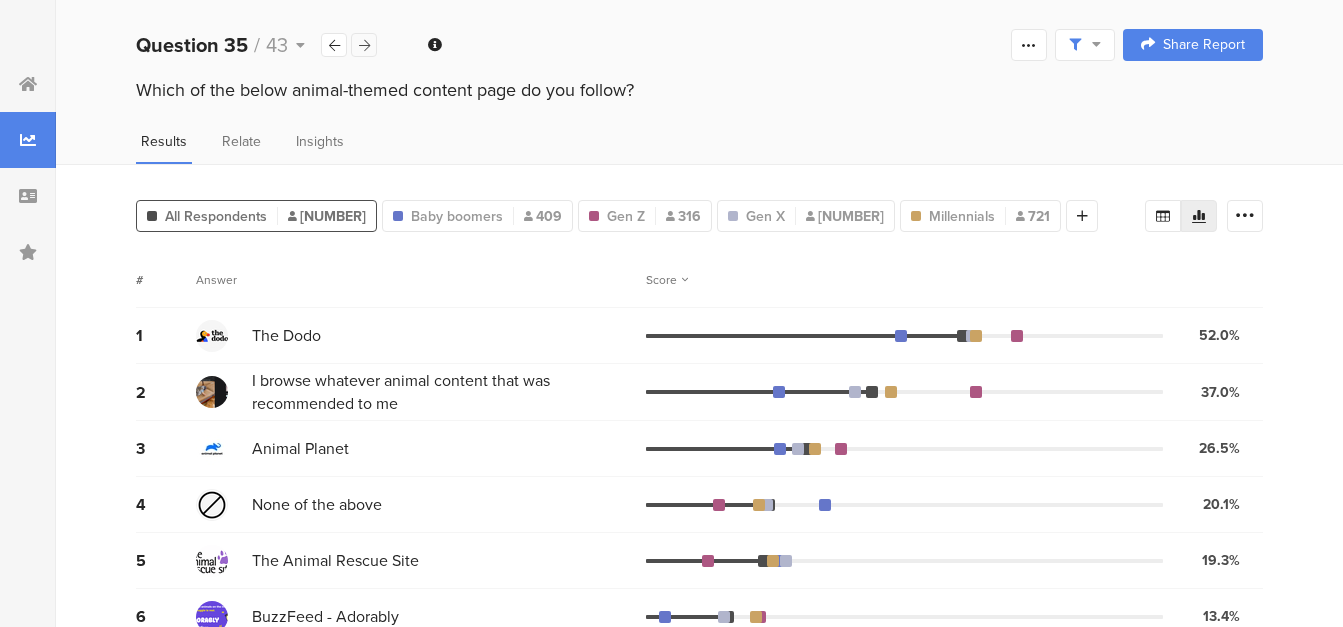 click at bounding box center (364, 45) 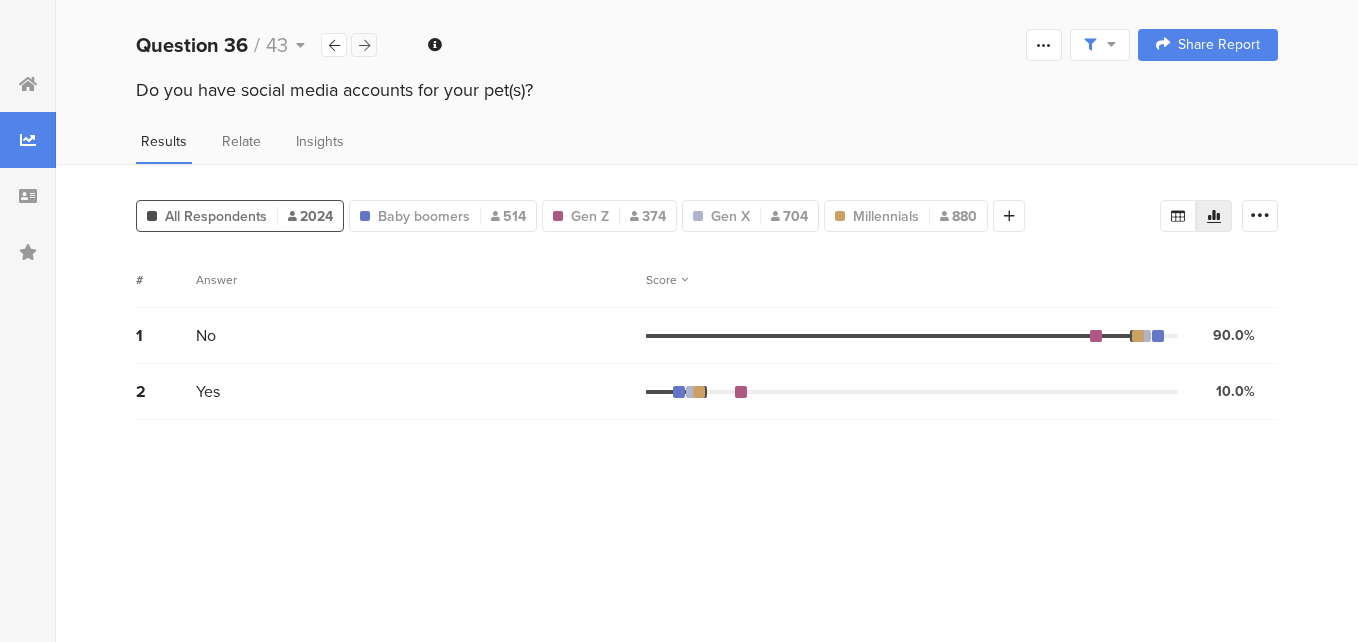 click at bounding box center (364, 45) 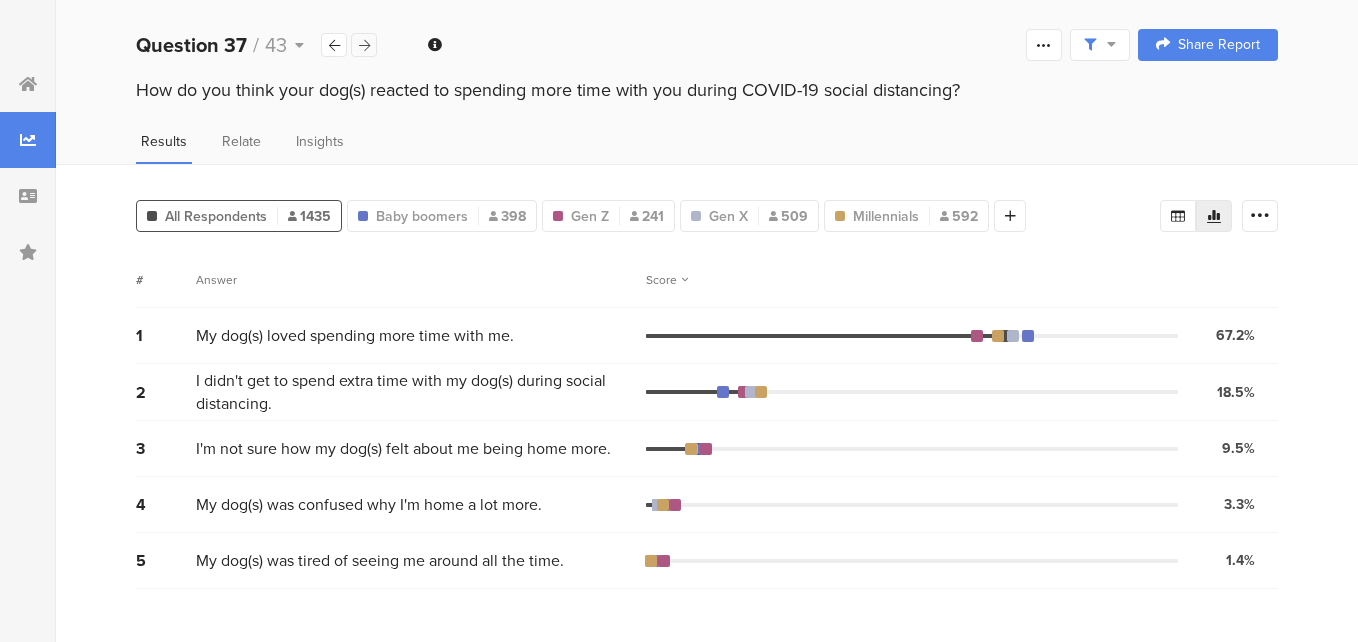 click at bounding box center [364, 45] 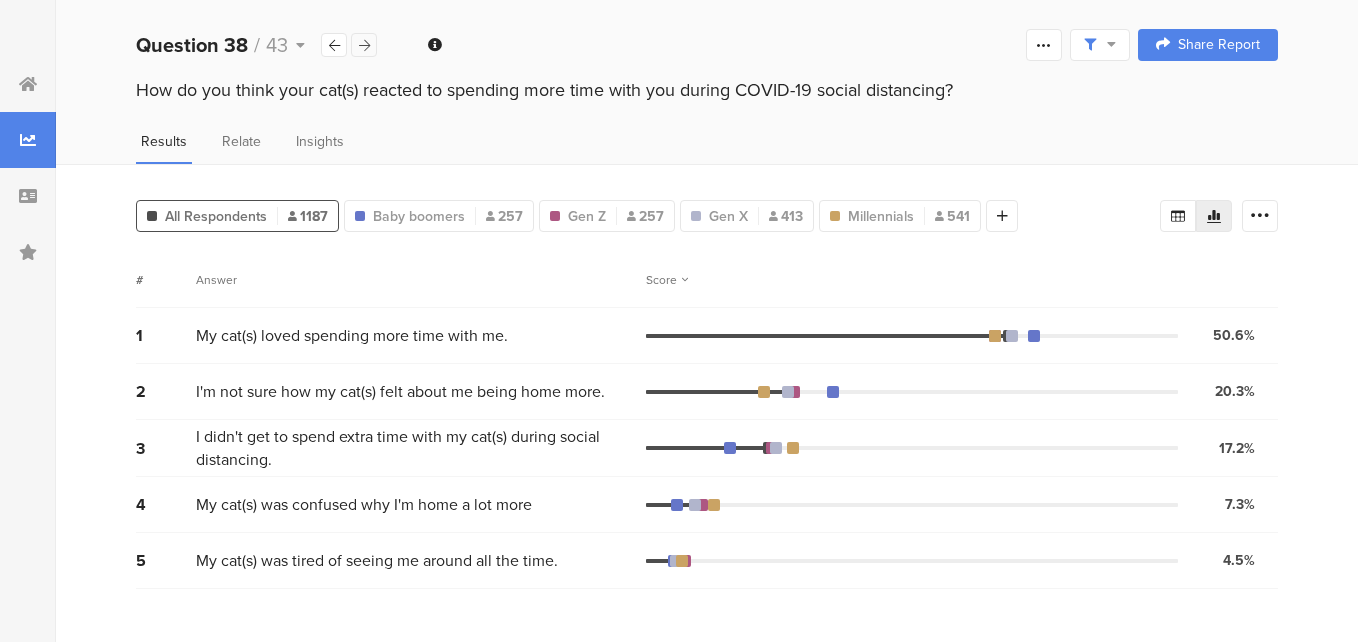 click at bounding box center (364, 45) 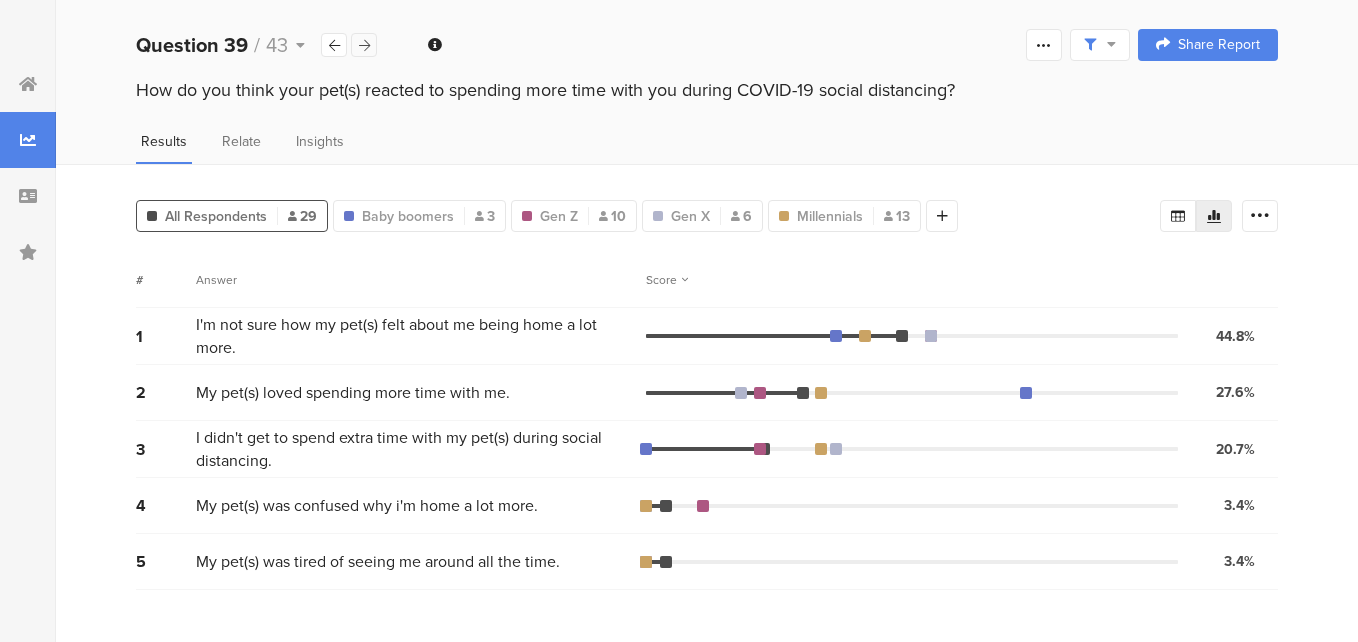 click at bounding box center [364, 45] 